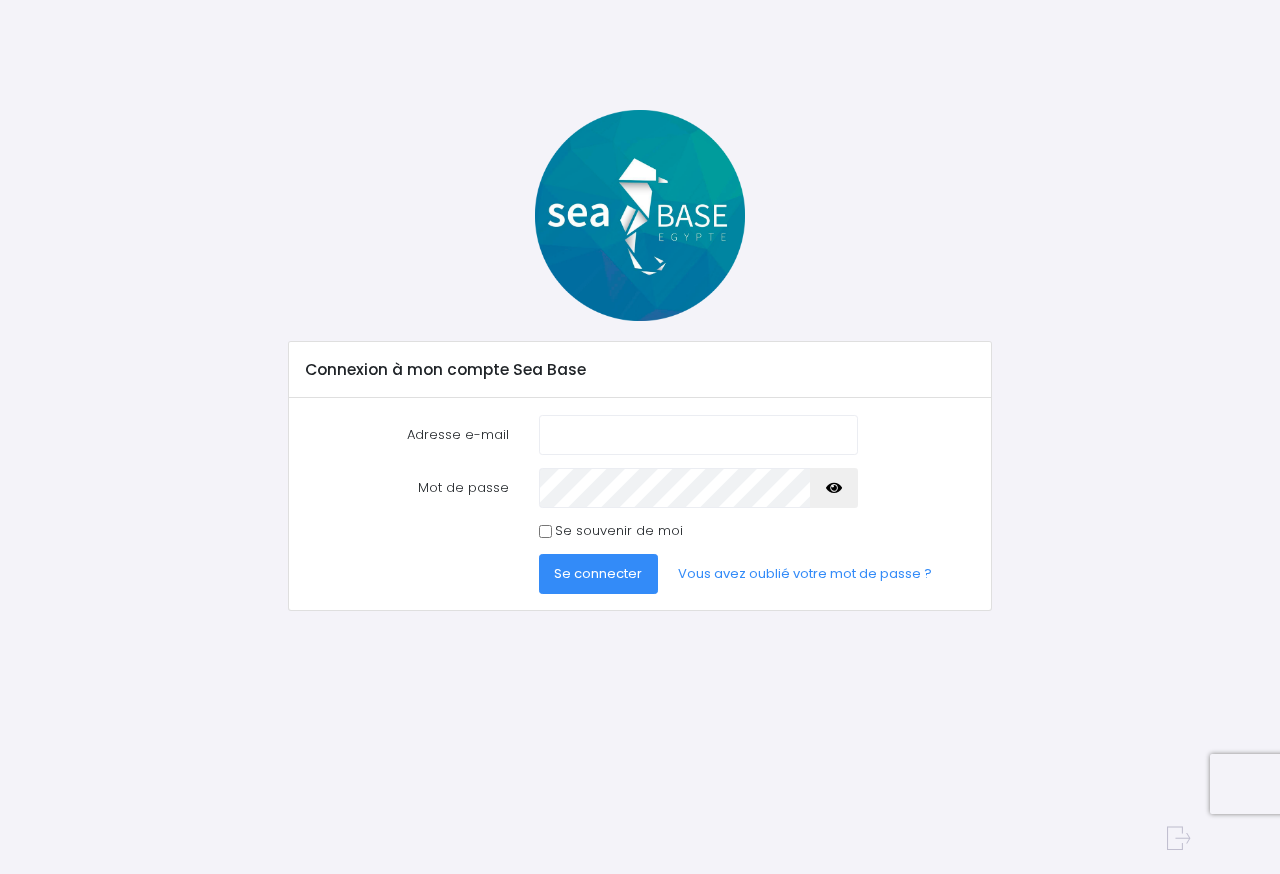 scroll, scrollTop: 0, scrollLeft: 0, axis: both 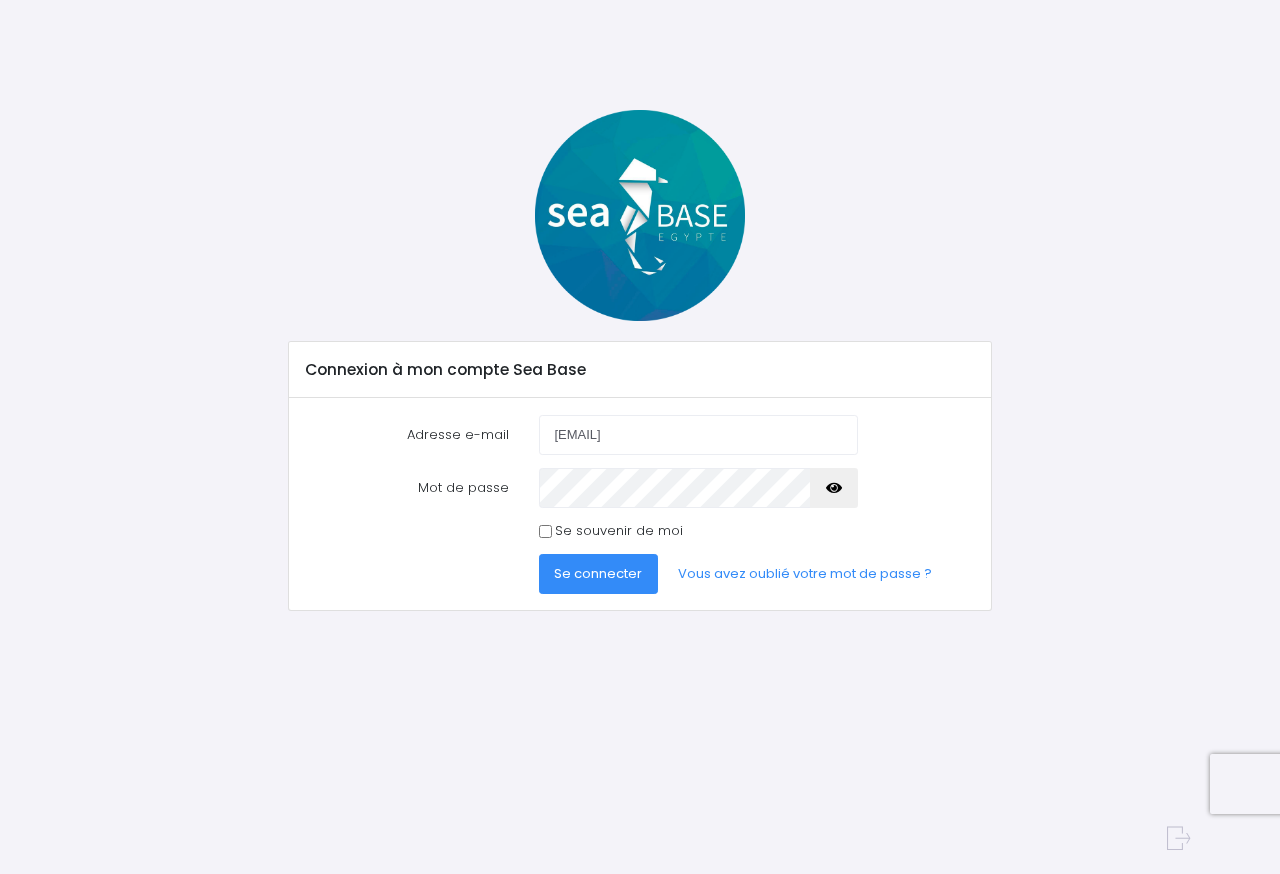 type on "estelle.decker57@gmail.com" 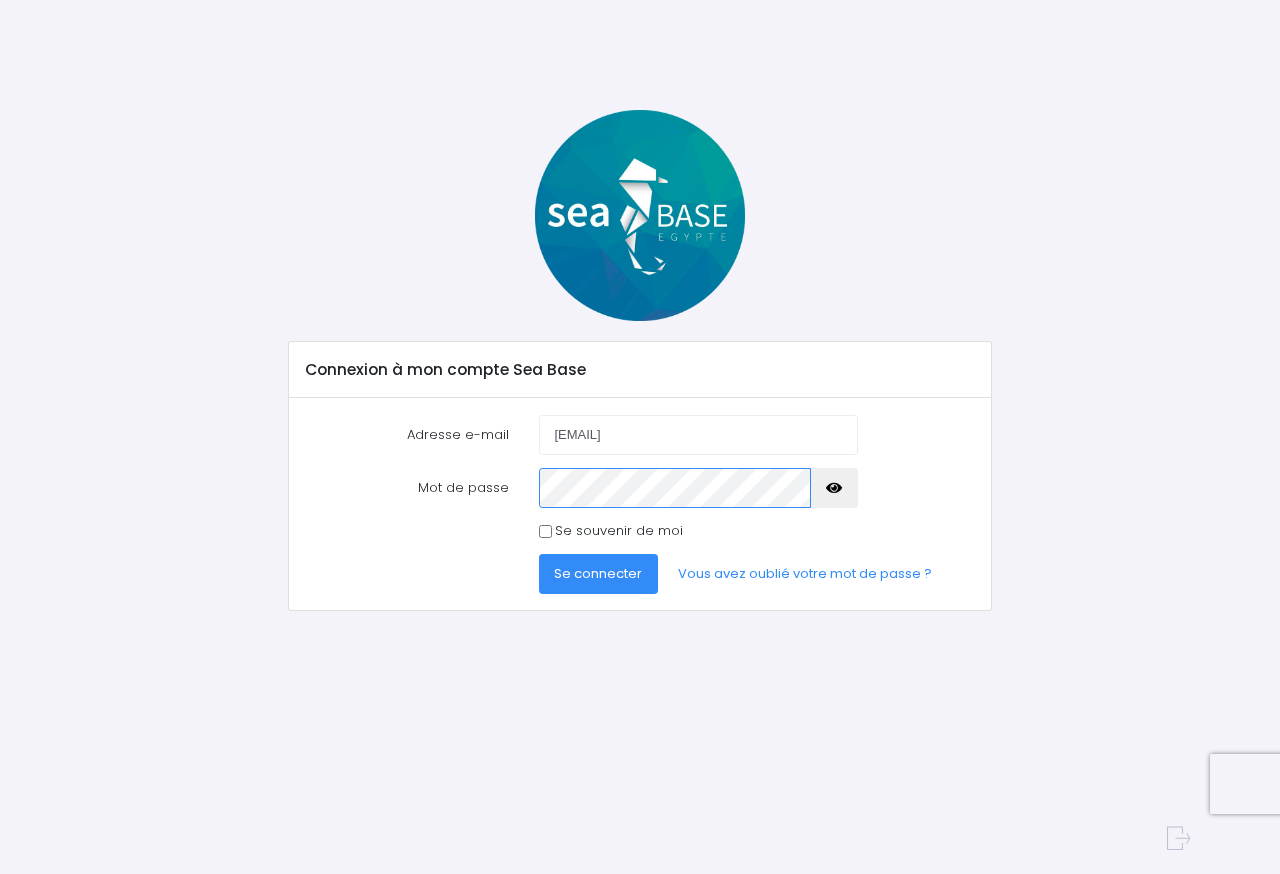 click on "Se connecter" at bounding box center (599, 574) 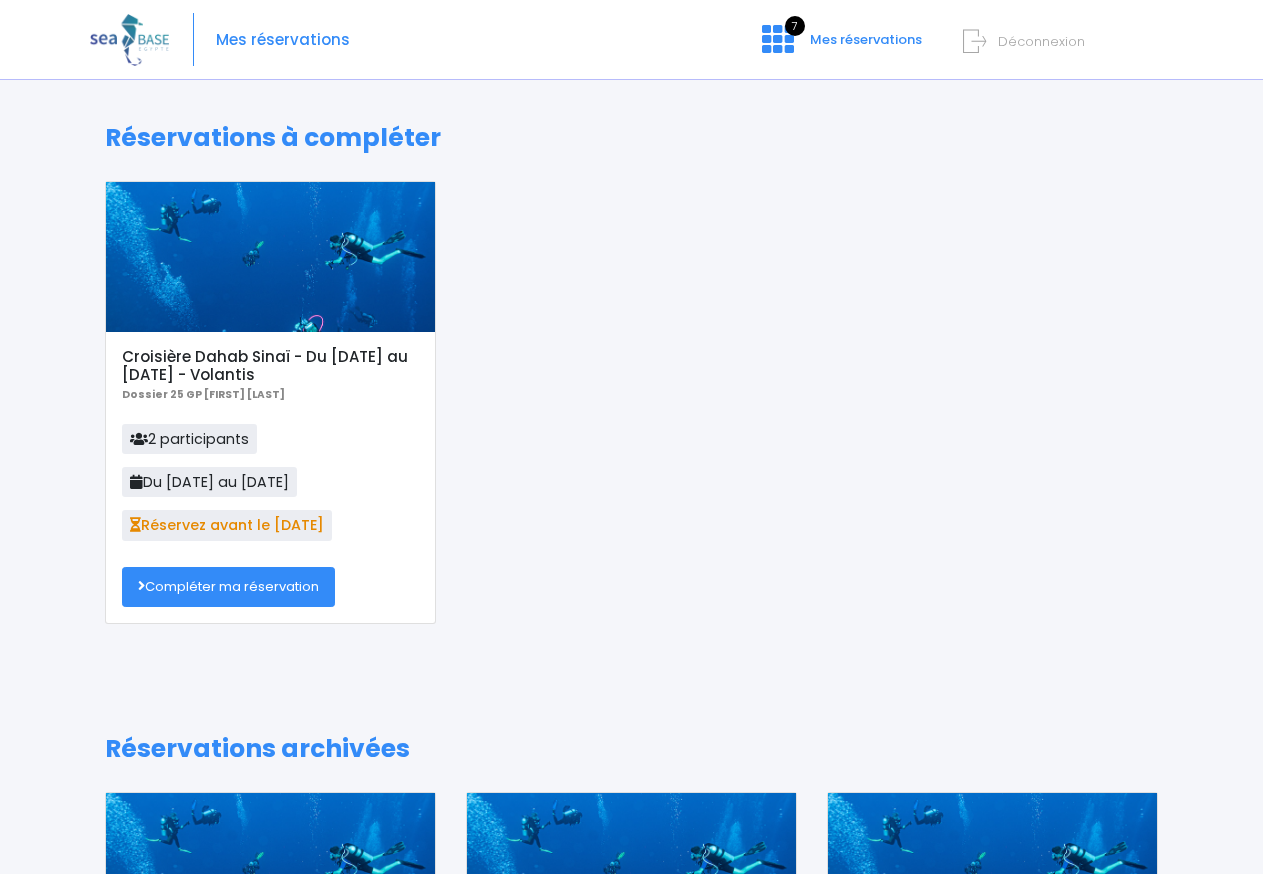 scroll, scrollTop: 0, scrollLeft: 0, axis: both 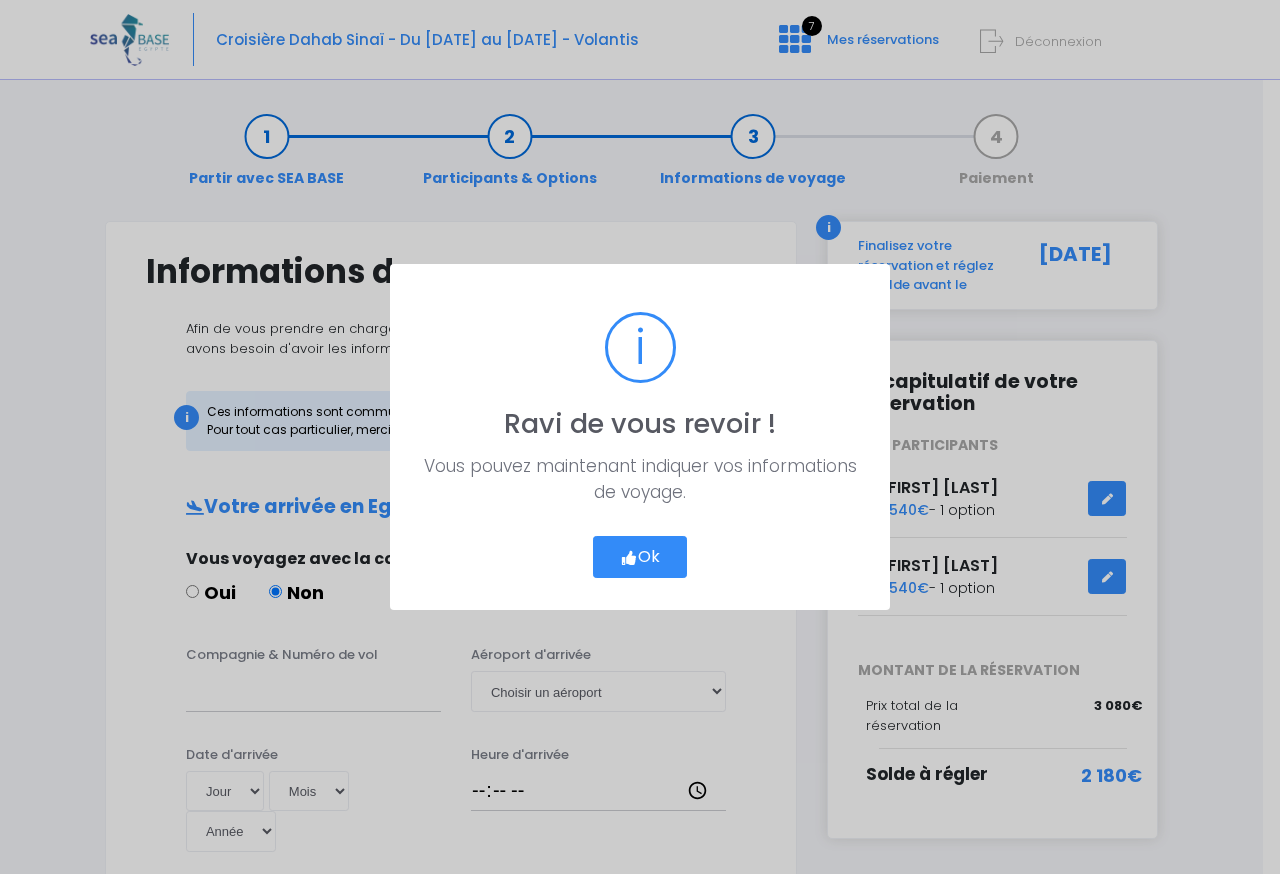 click at bounding box center (629, 558) 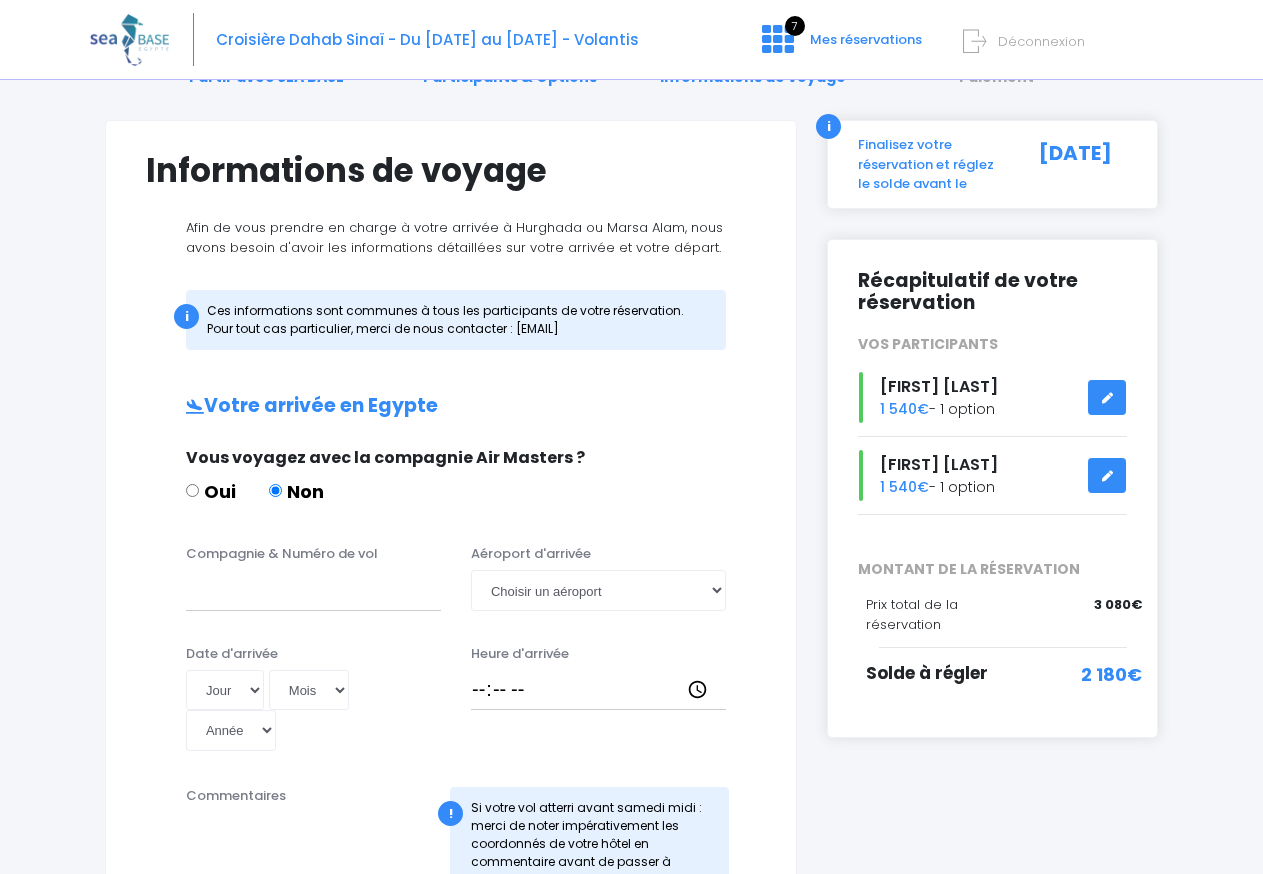 scroll, scrollTop: 102, scrollLeft: 0, axis: vertical 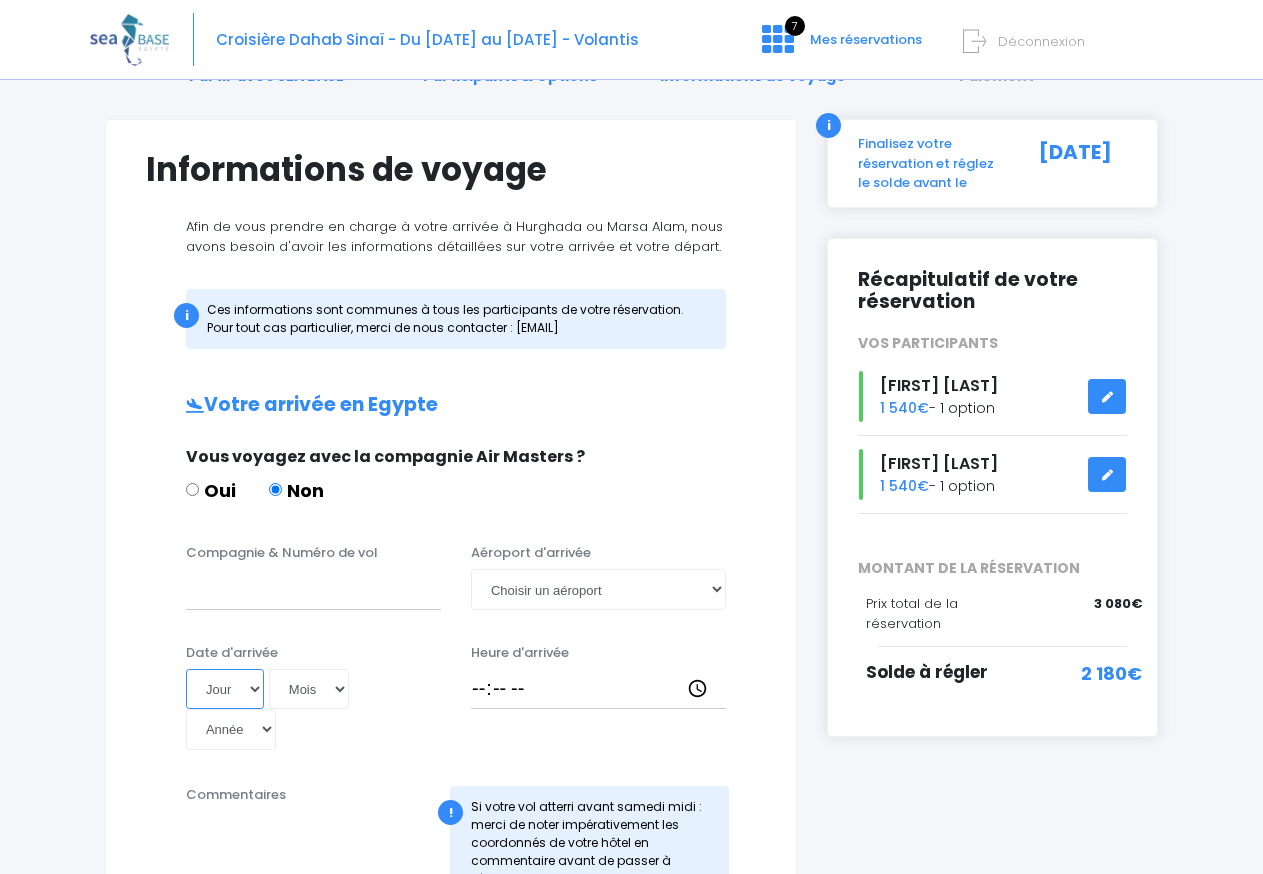 click on "Jour 01 02 03 04 05 06 07 08 09 10 11 12 13 14 15 16 17 18 19 20 21 22 23 24 25 26 27 28 29 30 31" at bounding box center (225, 689) 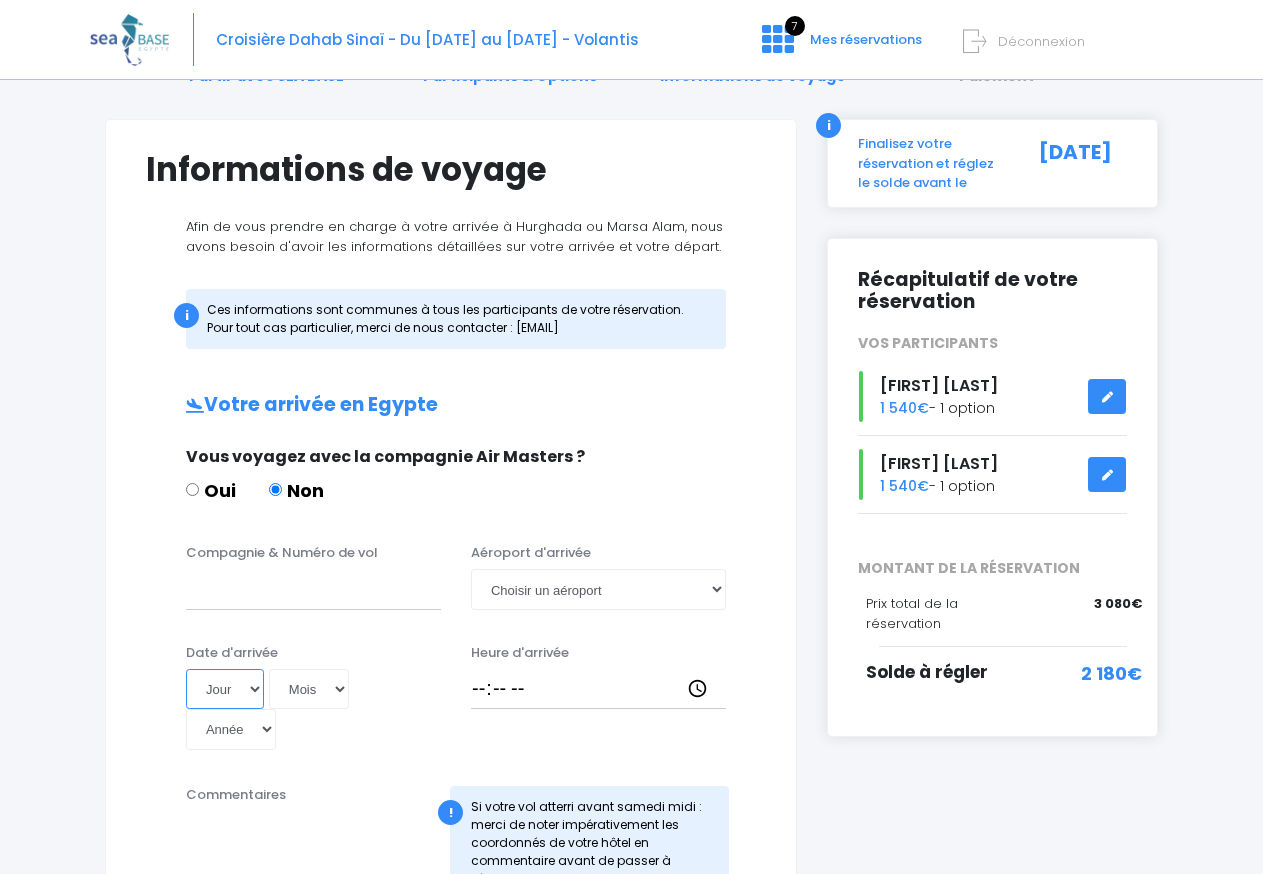 select on "11" 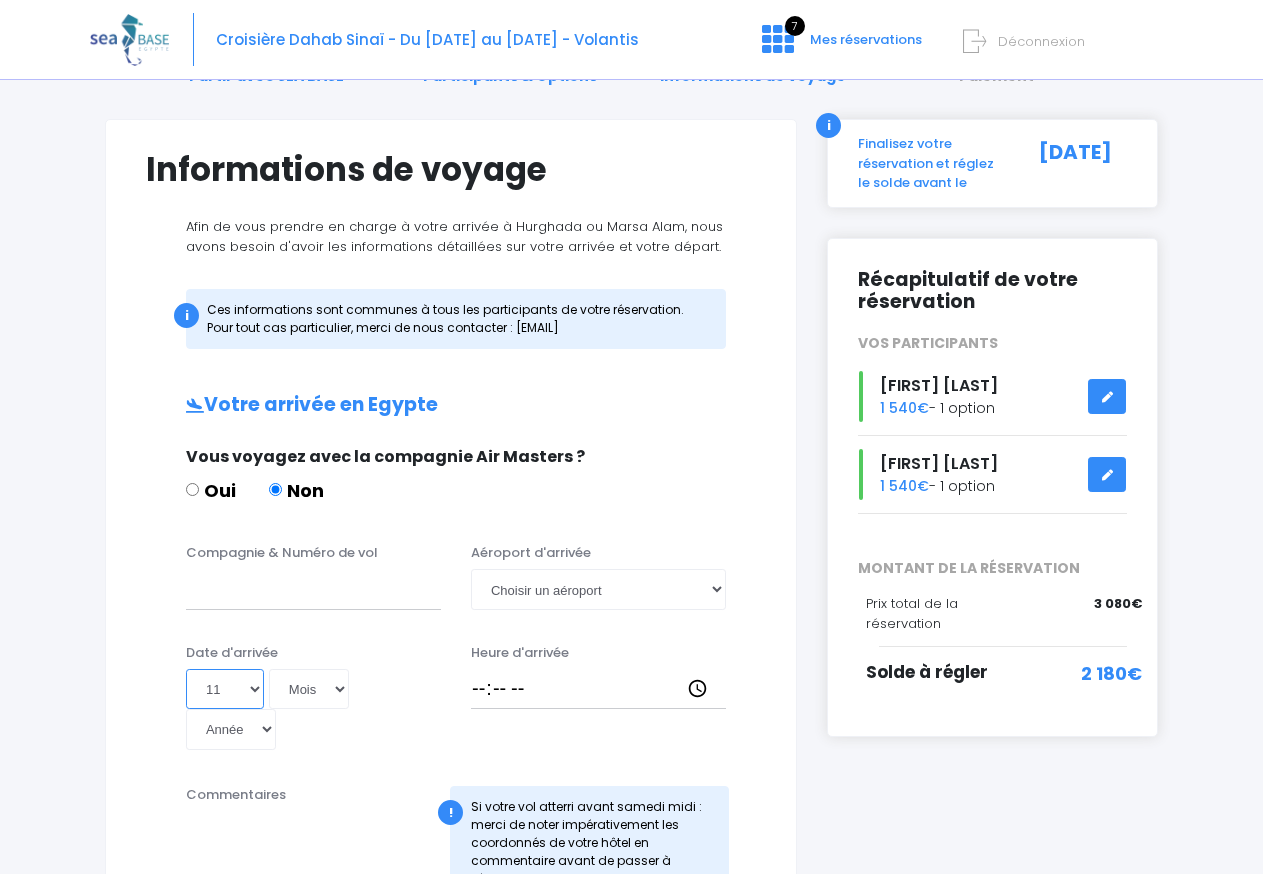 click on "11" at bounding box center (0, 0) 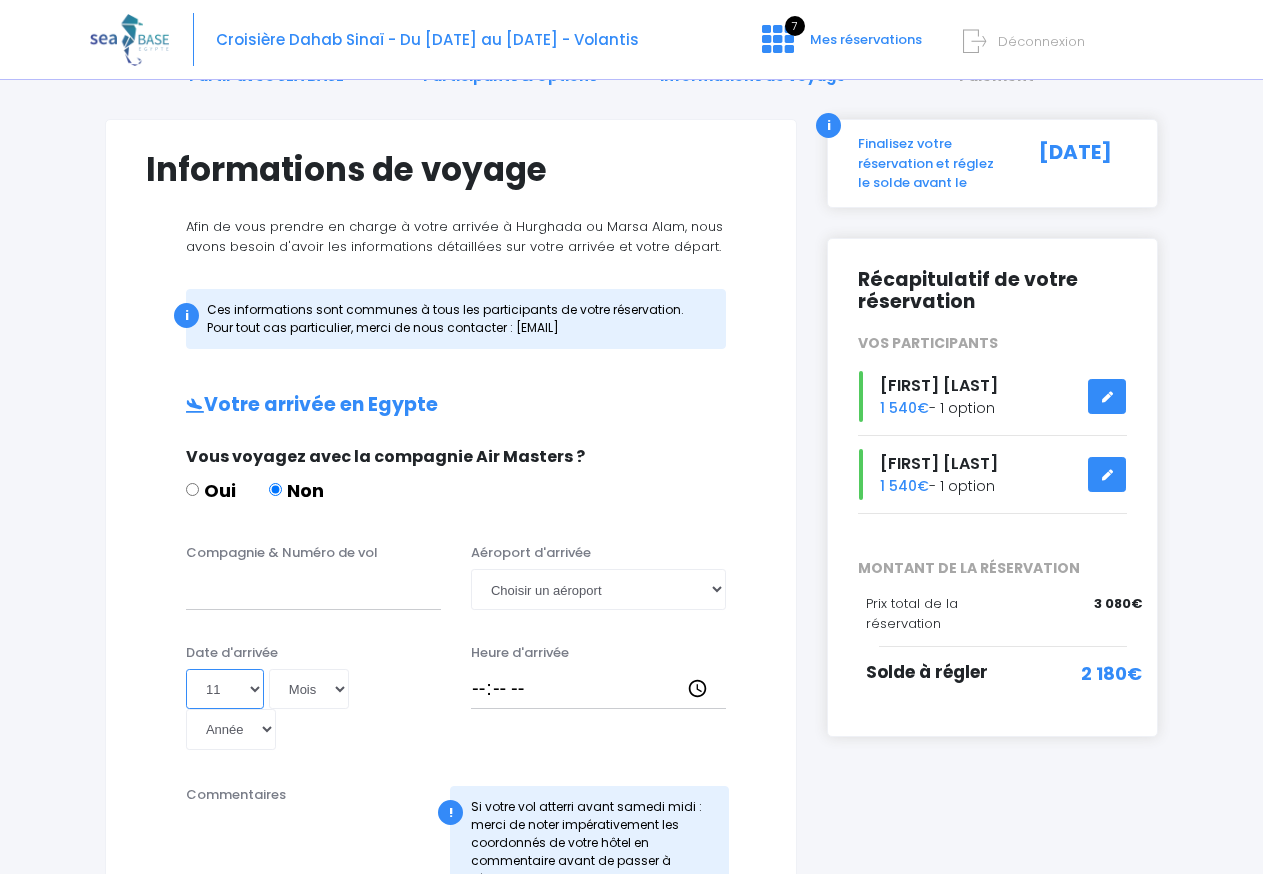 scroll, scrollTop: 0, scrollLeft: 0, axis: both 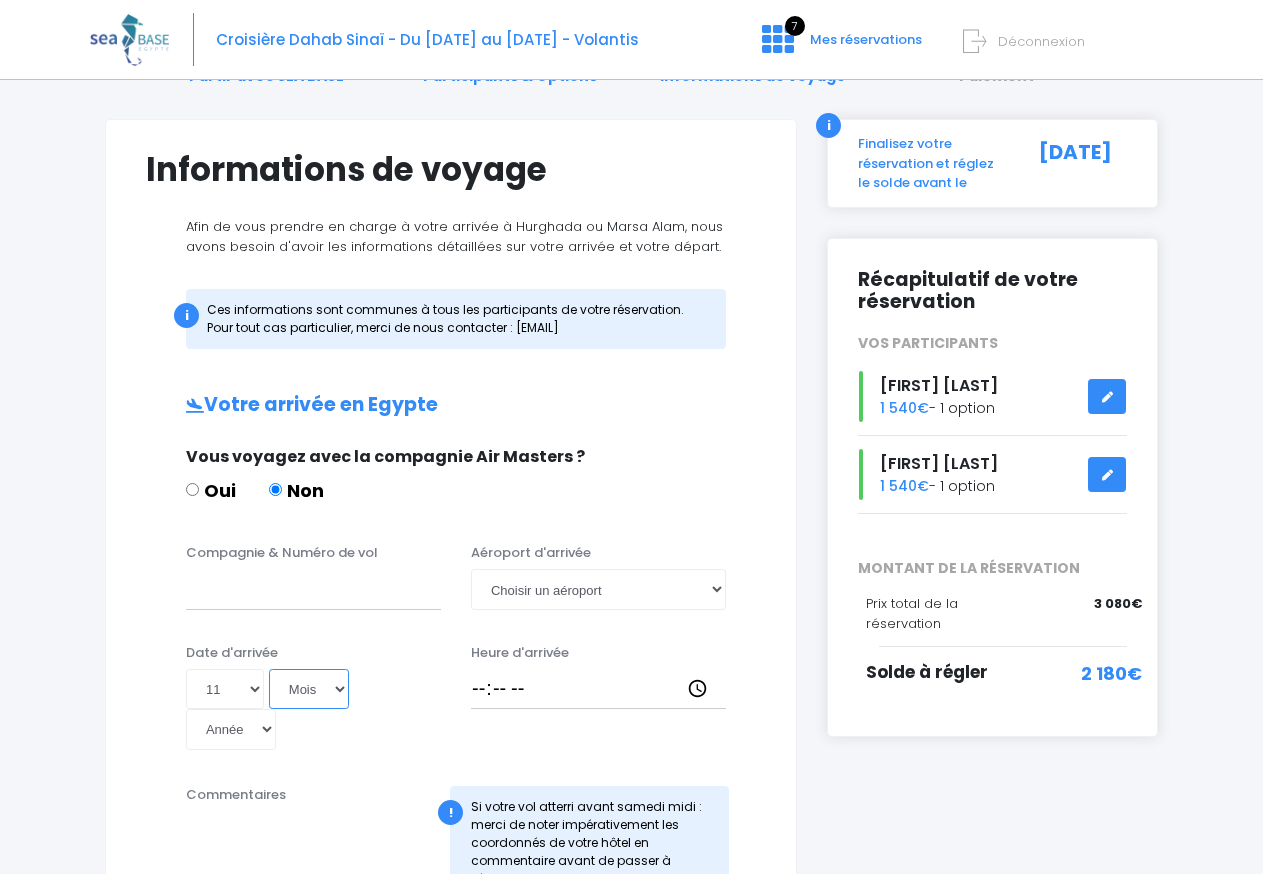 click on "Mois 01 02 03 04 05 06 07 08 09 10 11 12" at bounding box center [309, 689] 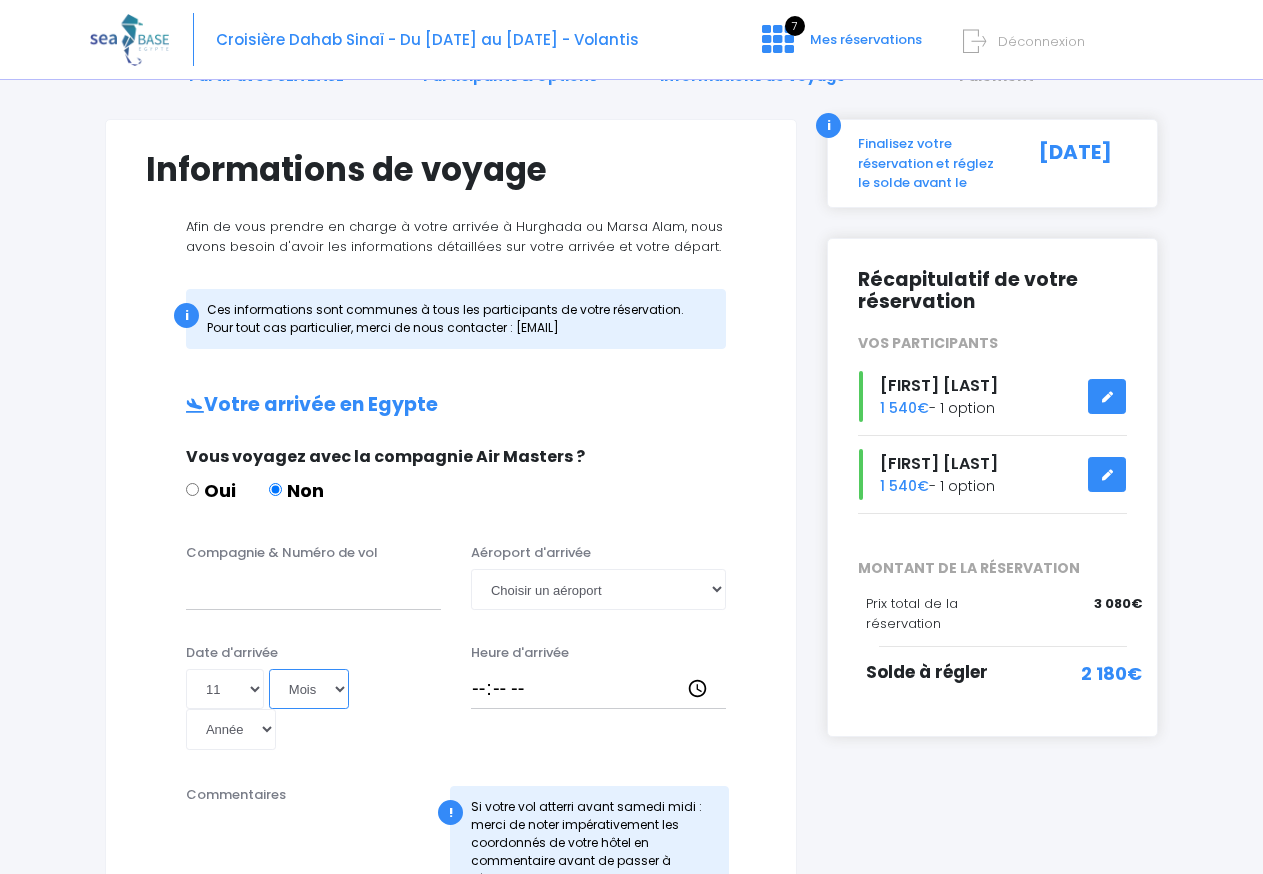 select on "10" 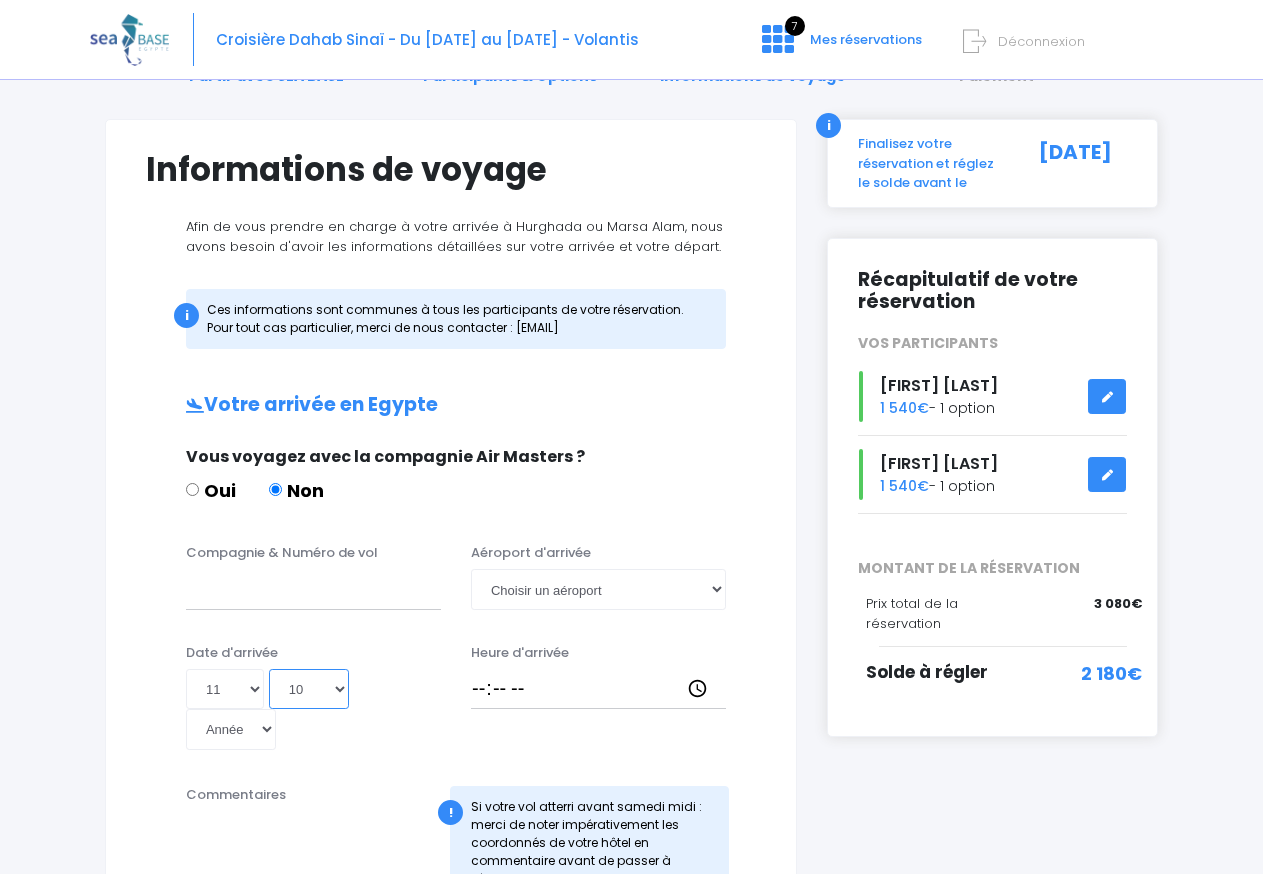 click on "10" at bounding box center [0, 0] 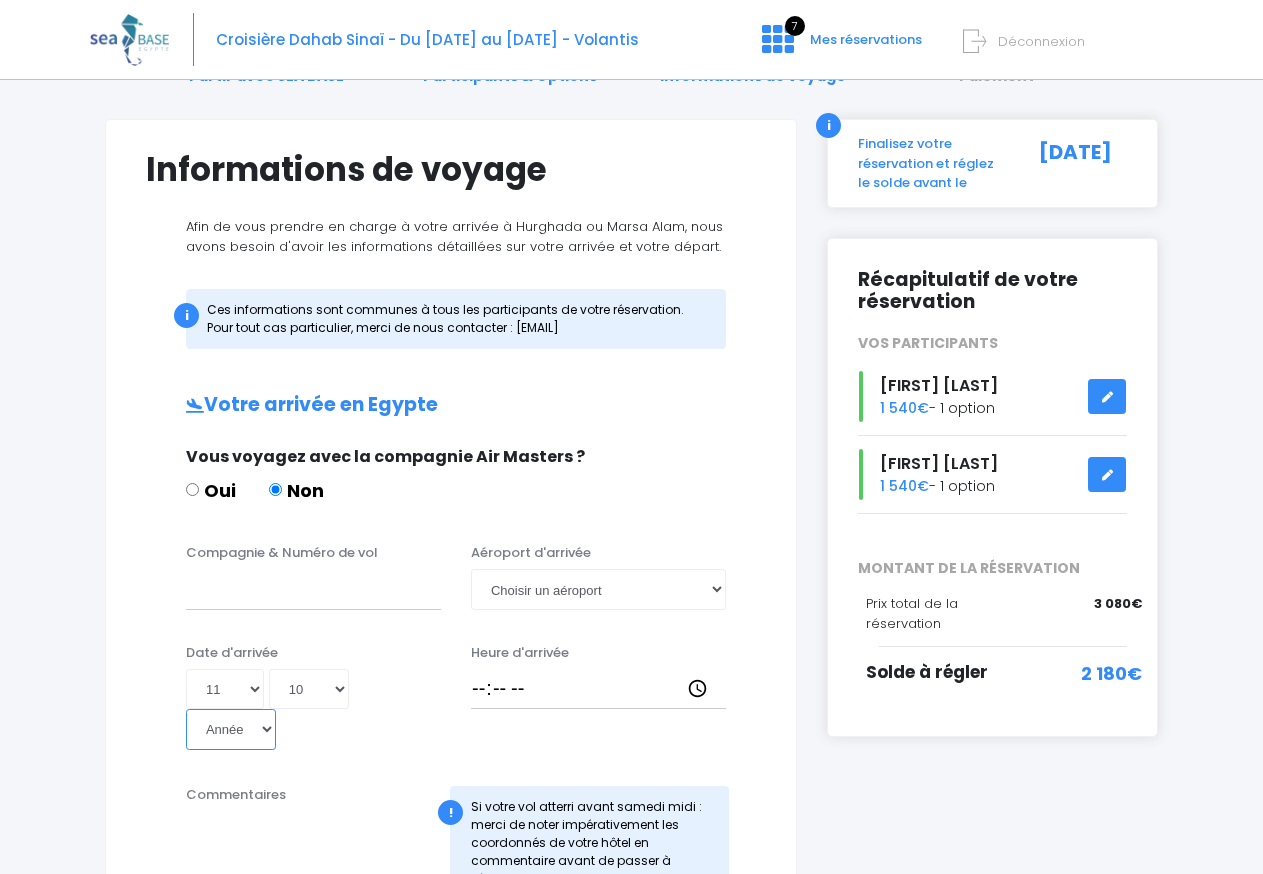 click on "Année 2045 2044 2043 2042 2041 2040 2039 2038 2037 2036 2035 2034 2033 2032 2031 2030 2029 2028 2027 2026 2025 2024 2023 2022 2021 2020 2019 2018 2017 2016 2015 2014 2013 2012 2011 2010 2009 2008 2007 2006 2005 2004 2003 2002 2001 2000 1999 1998 1997 1996 1995 1994 1993 1992 1991 1990 1989 1988 1987 1986 1985 1984 1983 1982 1981 1980 1979 1978 1977 1976 1975 1974 1973 1972 1971 1970 1969 1968 1967 1966 1965 1964 1963 1962 1961 1960 1959 1958 1957 1956 1955 1954 1953 1952 1951 1950 1949 1948 1947 1946 1945 1944 1943 1942 1941 1940 1939 1938 1937 1936 1935 1934 1933 1932 1931 1930 1929 1928 1927 1926 1925 1924 1923 1922 1921 1920 1919 1918 1917 1916 1915 1914 1913 1912 1911 1910 1909 1908 1907 1906 1905 1904 1903 1902 1901 1900" at bounding box center (231, 729) 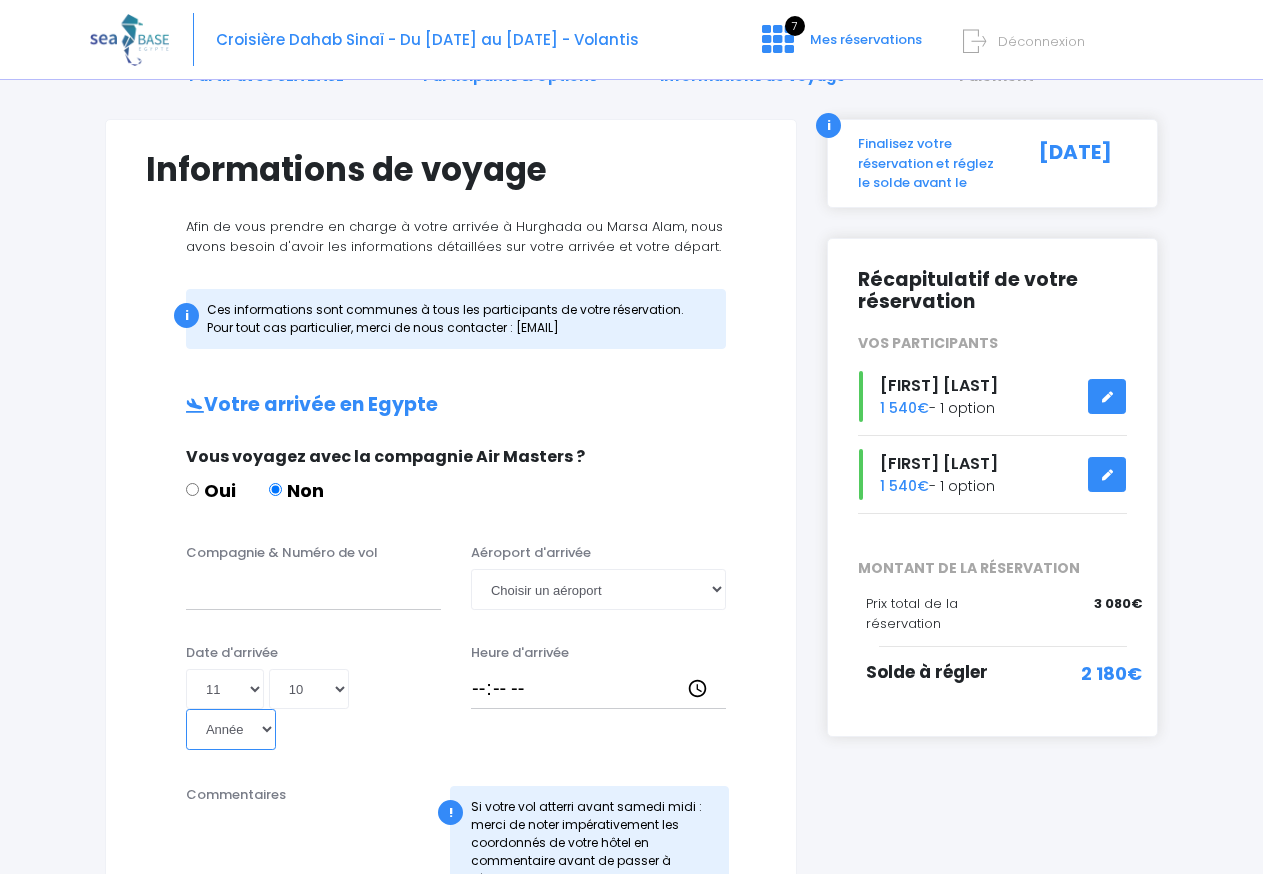 select on "2025" 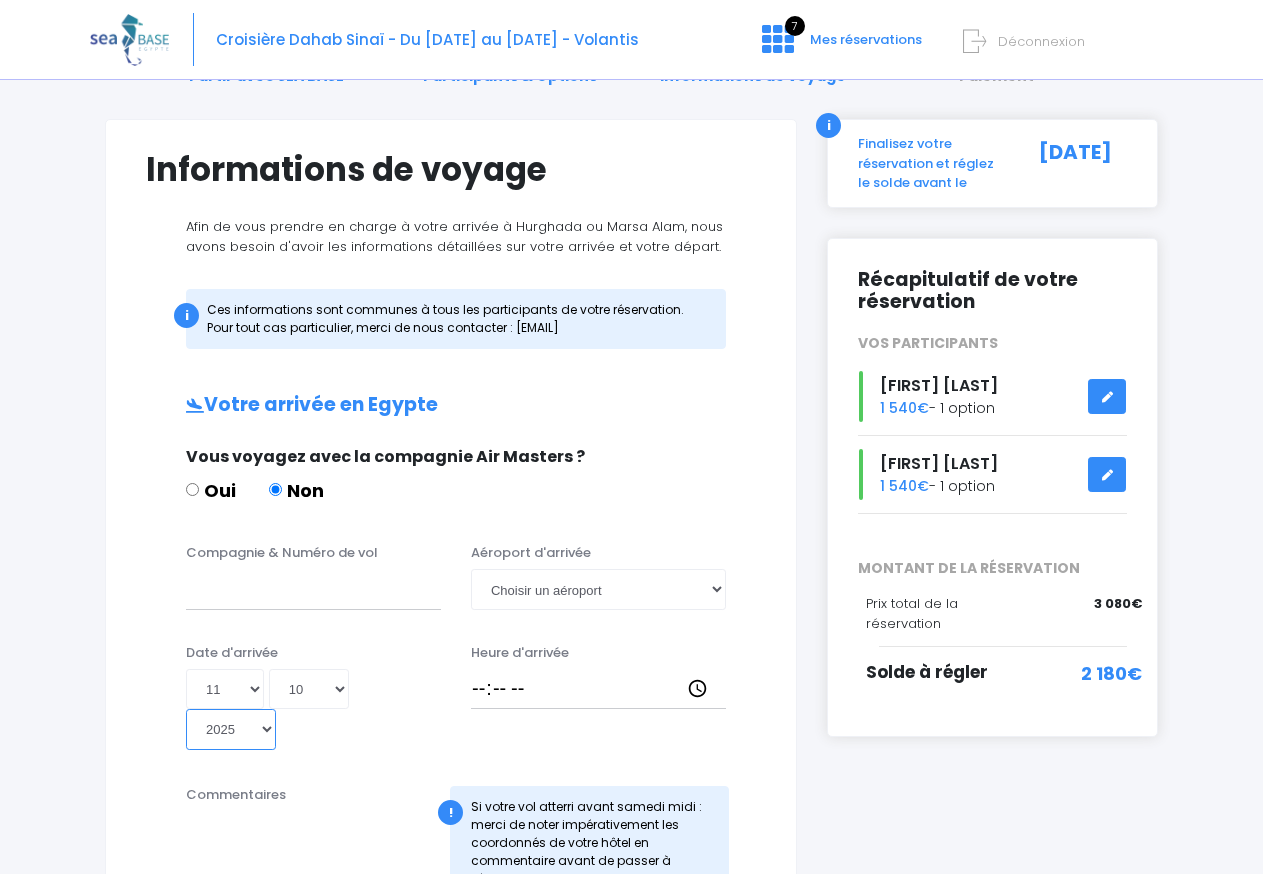click on "2025" at bounding box center [0, 0] 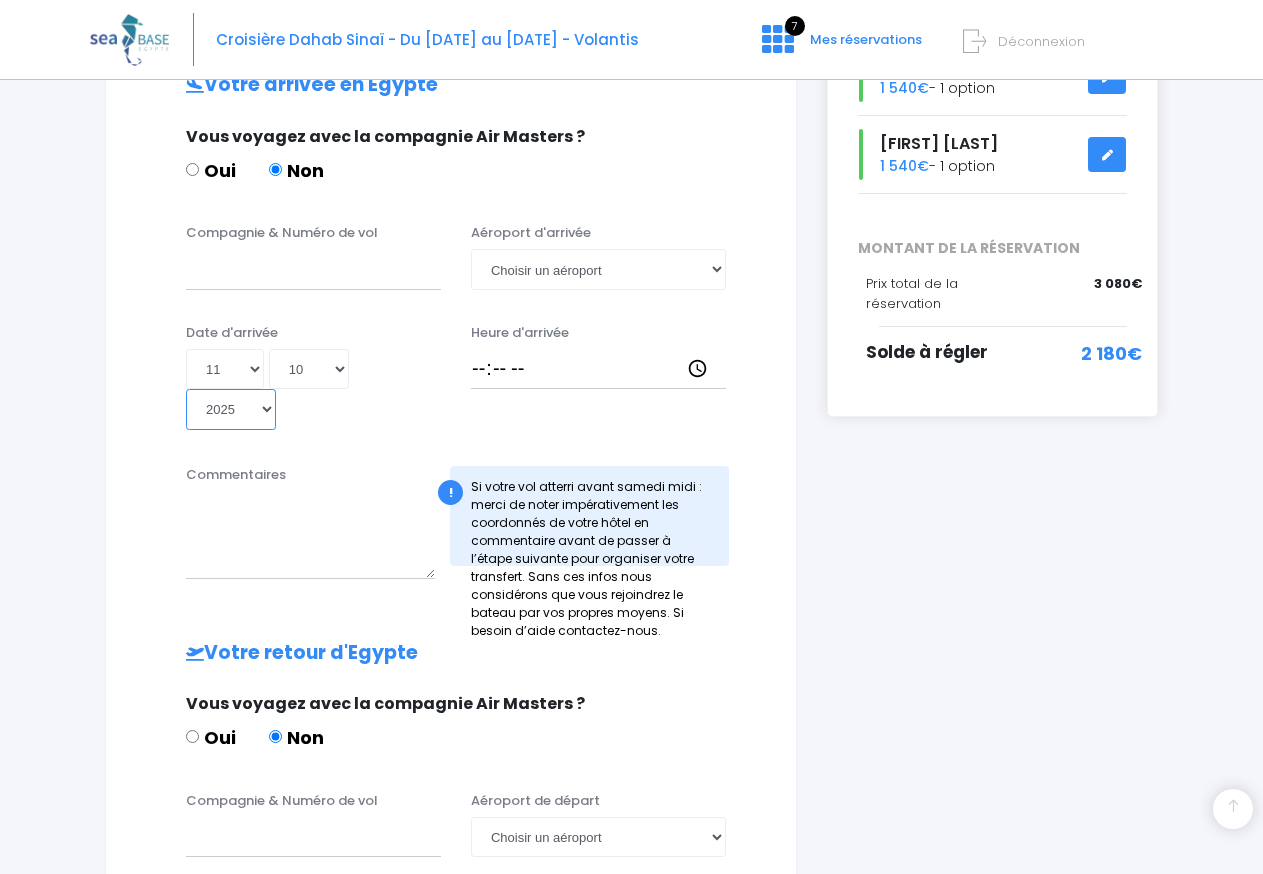 scroll, scrollTop: 408, scrollLeft: 0, axis: vertical 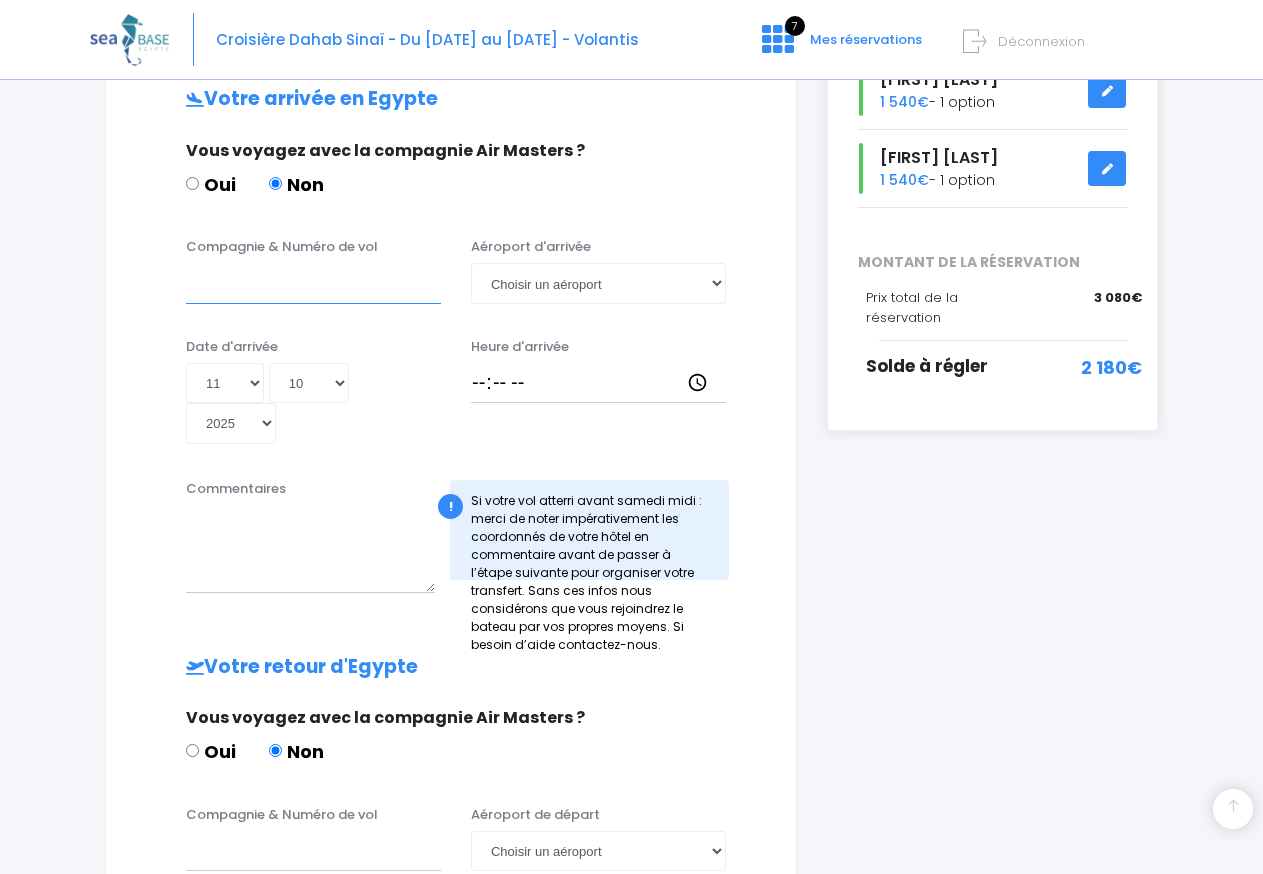 click on "Compagnie & Numéro de vol" at bounding box center [313, 283] 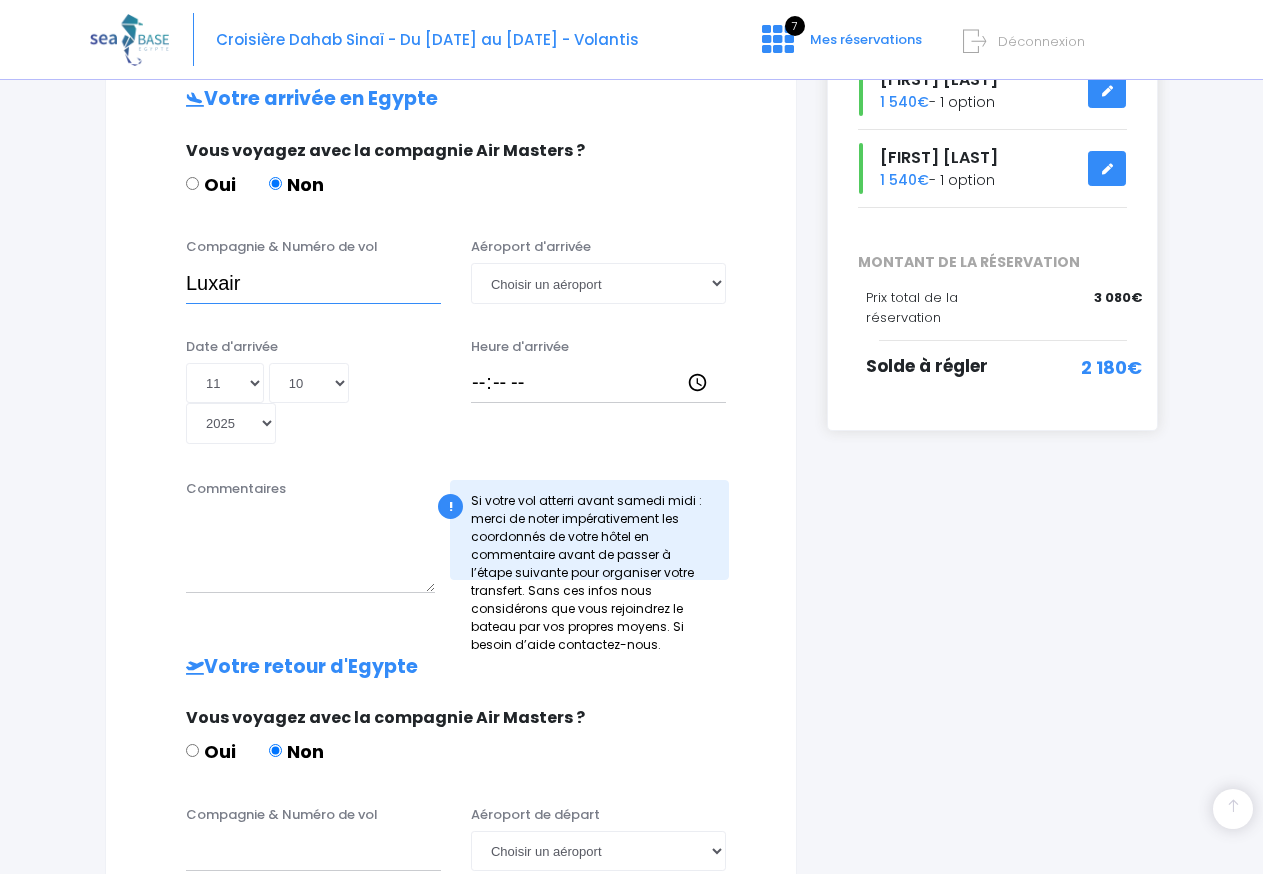 type on "Luxair" 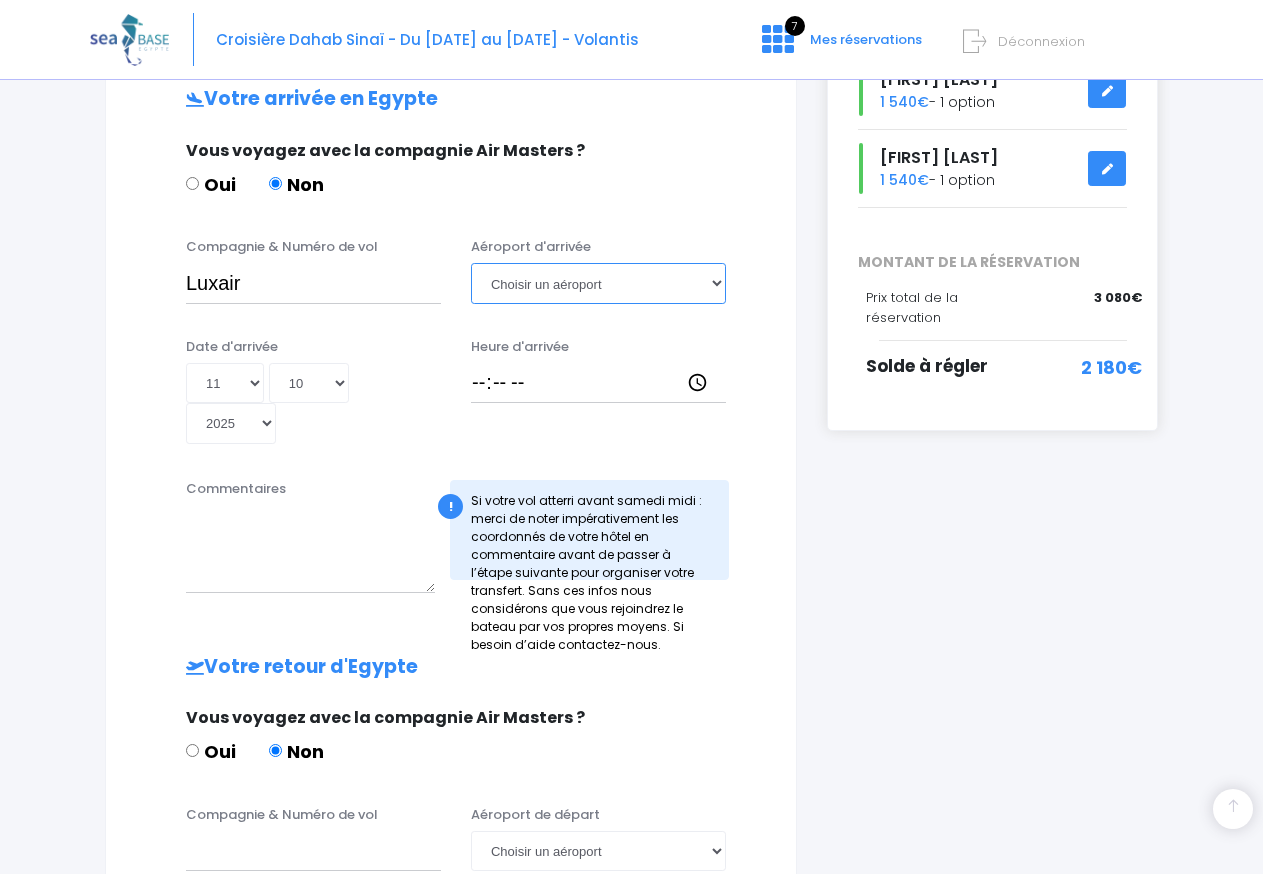 click on "Choisir un aéroport
Hurghada
Marsa Alam" at bounding box center [598, 283] 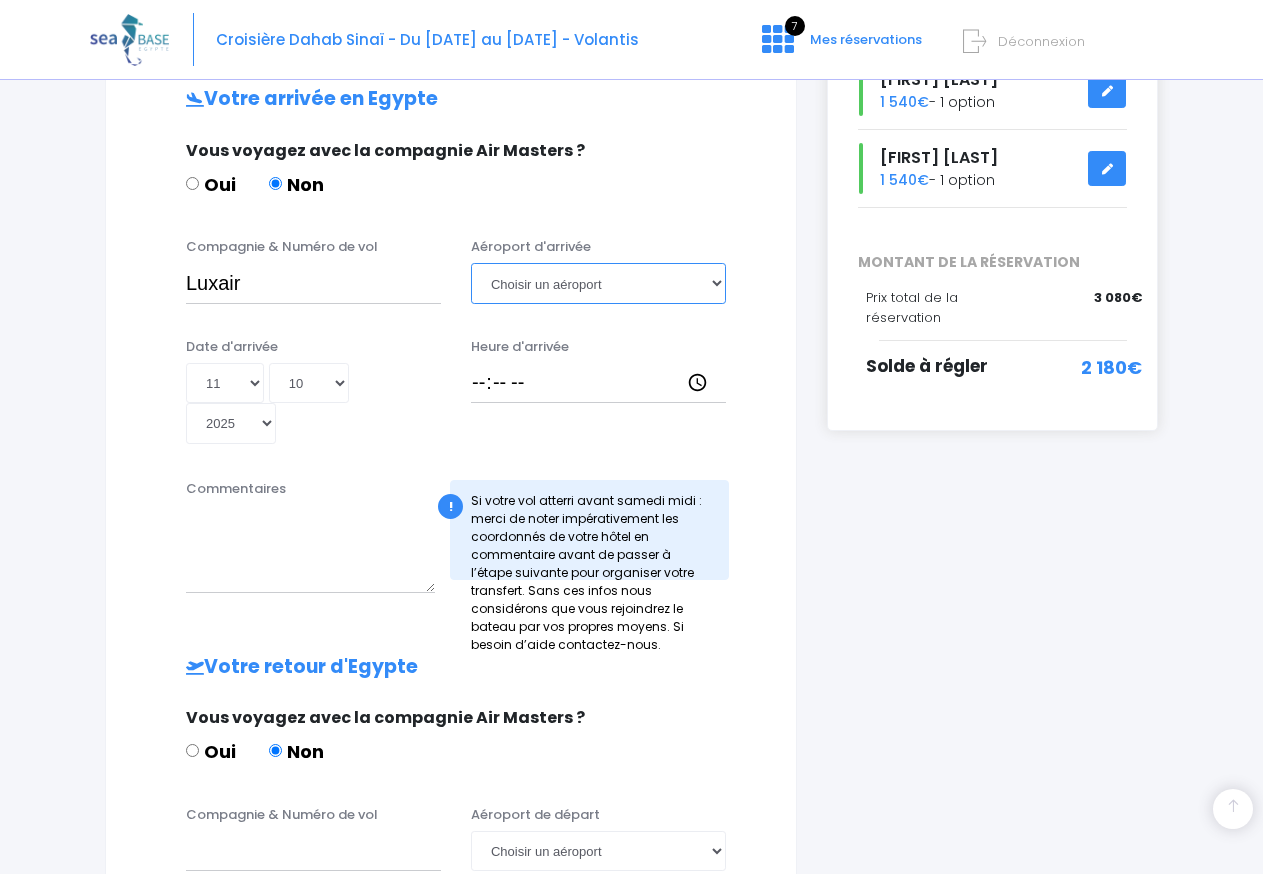 select on "Hurghada" 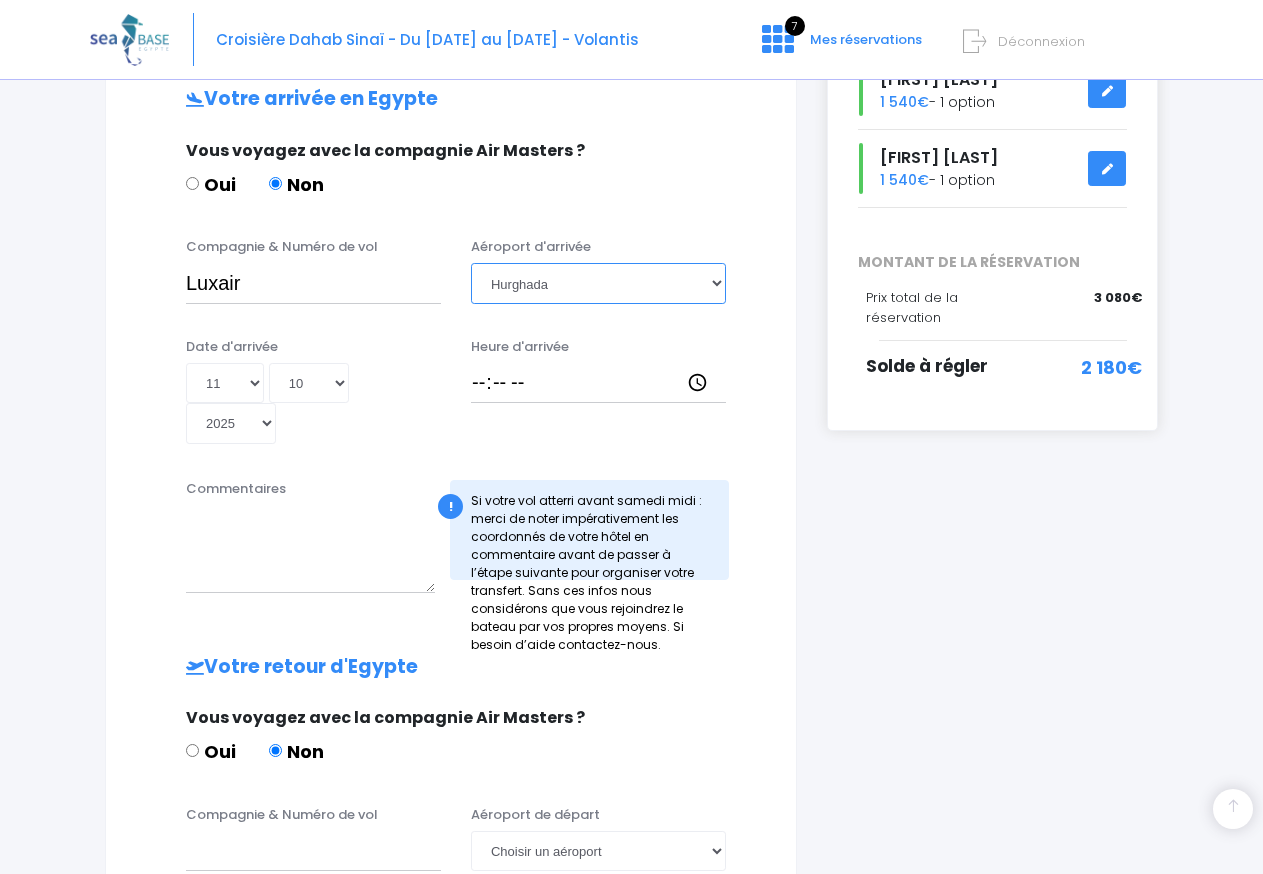 scroll, scrollTop: 0, scrollLeft: 0, axis: both 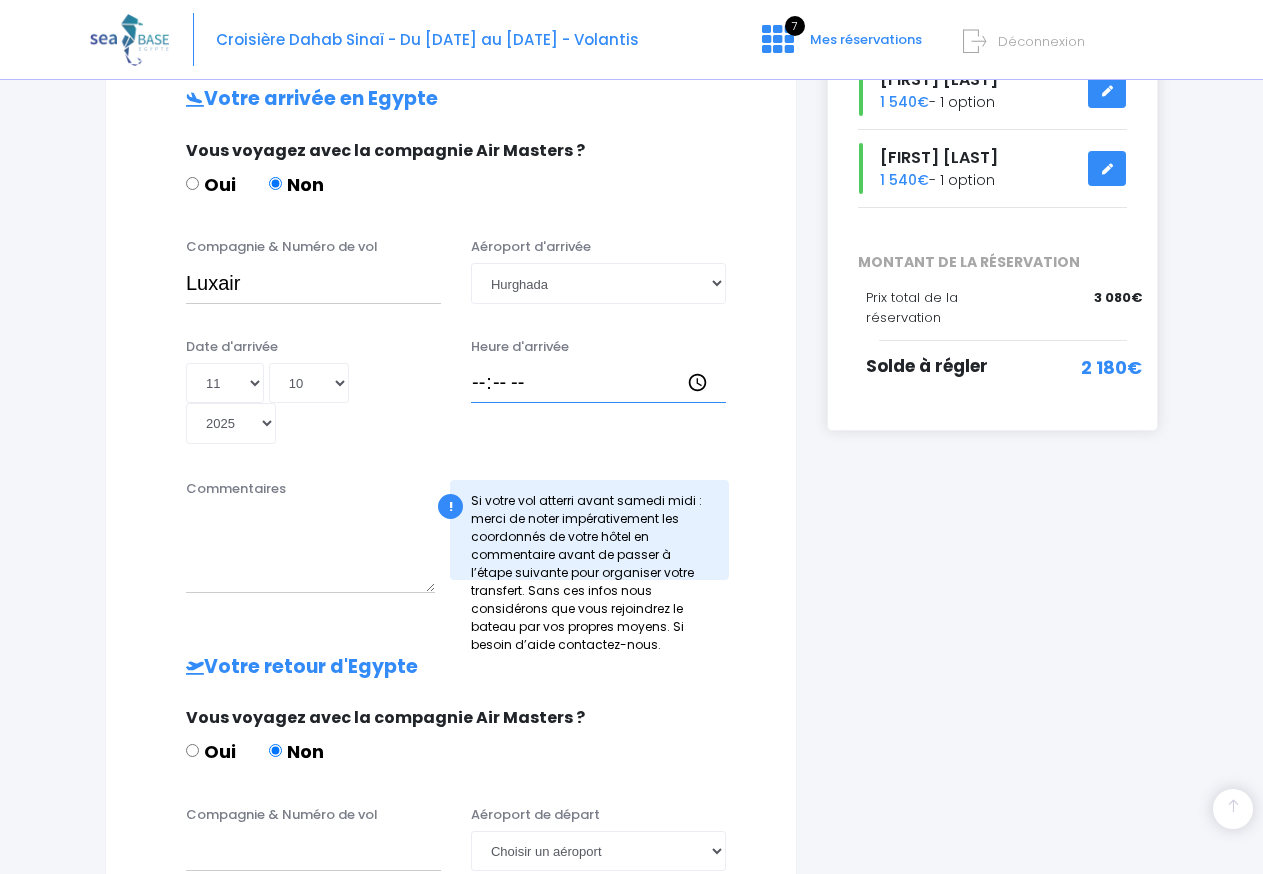 click on "Heure d'arrivée" at bounding box center (598, 383) 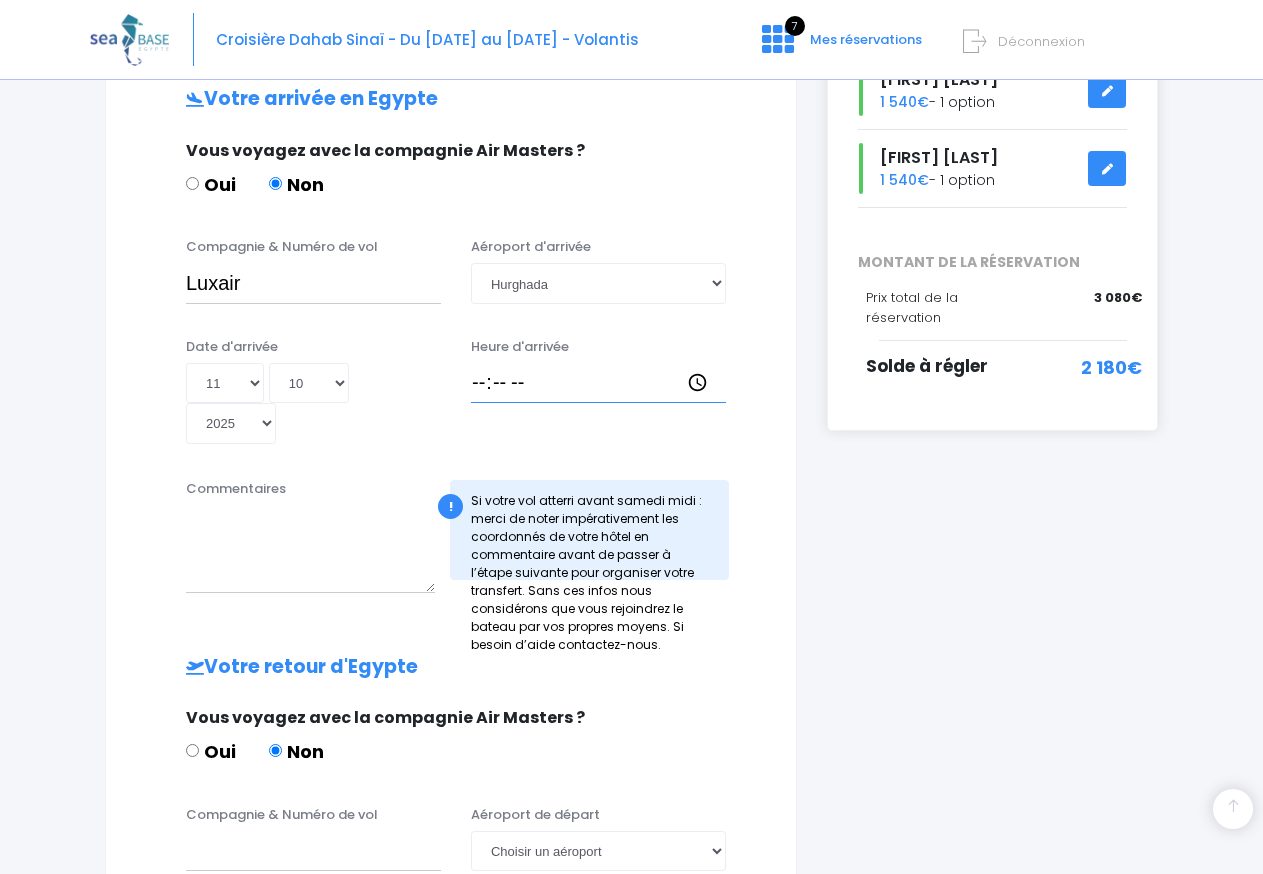 click on "Heure d'arrivée" at bounding box center [598, 383] 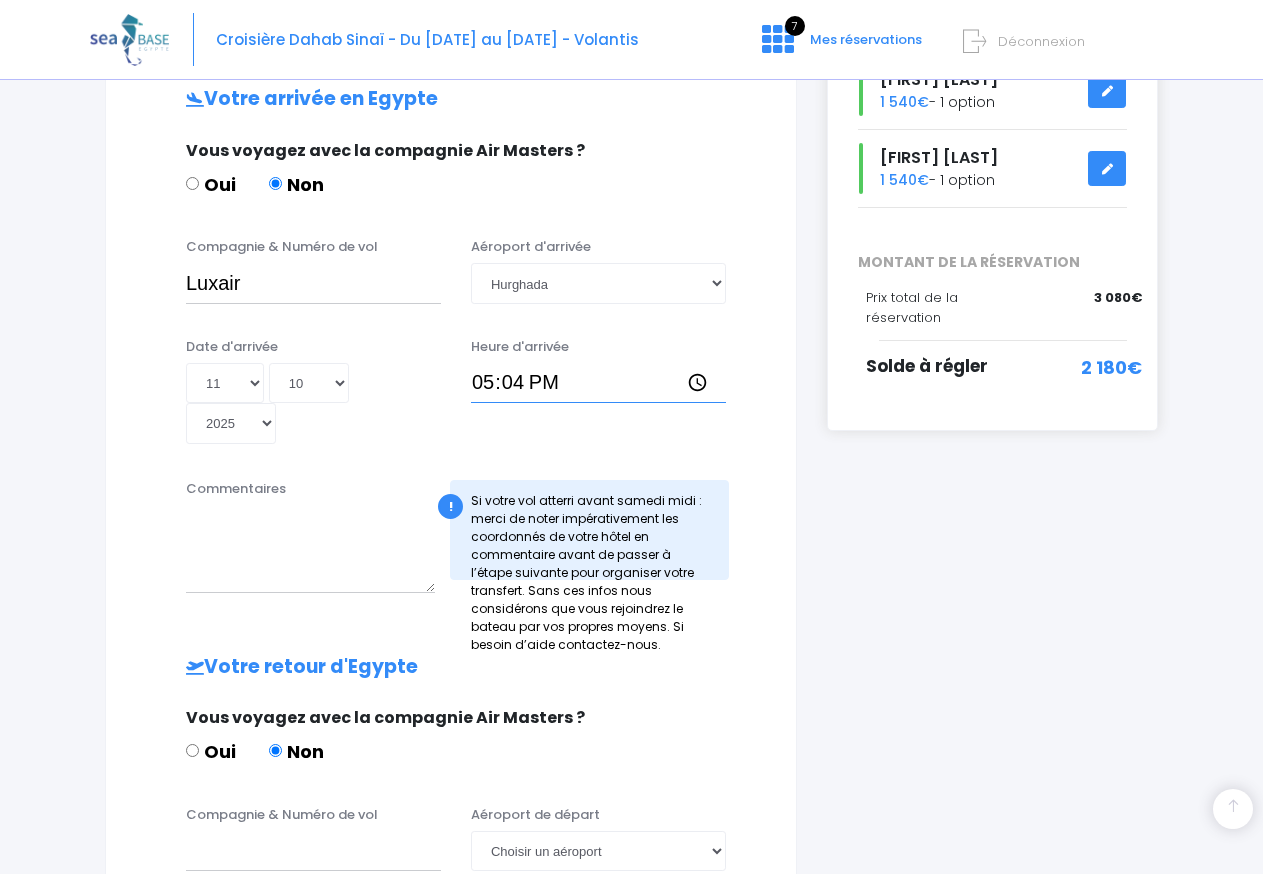 type on "17:45" 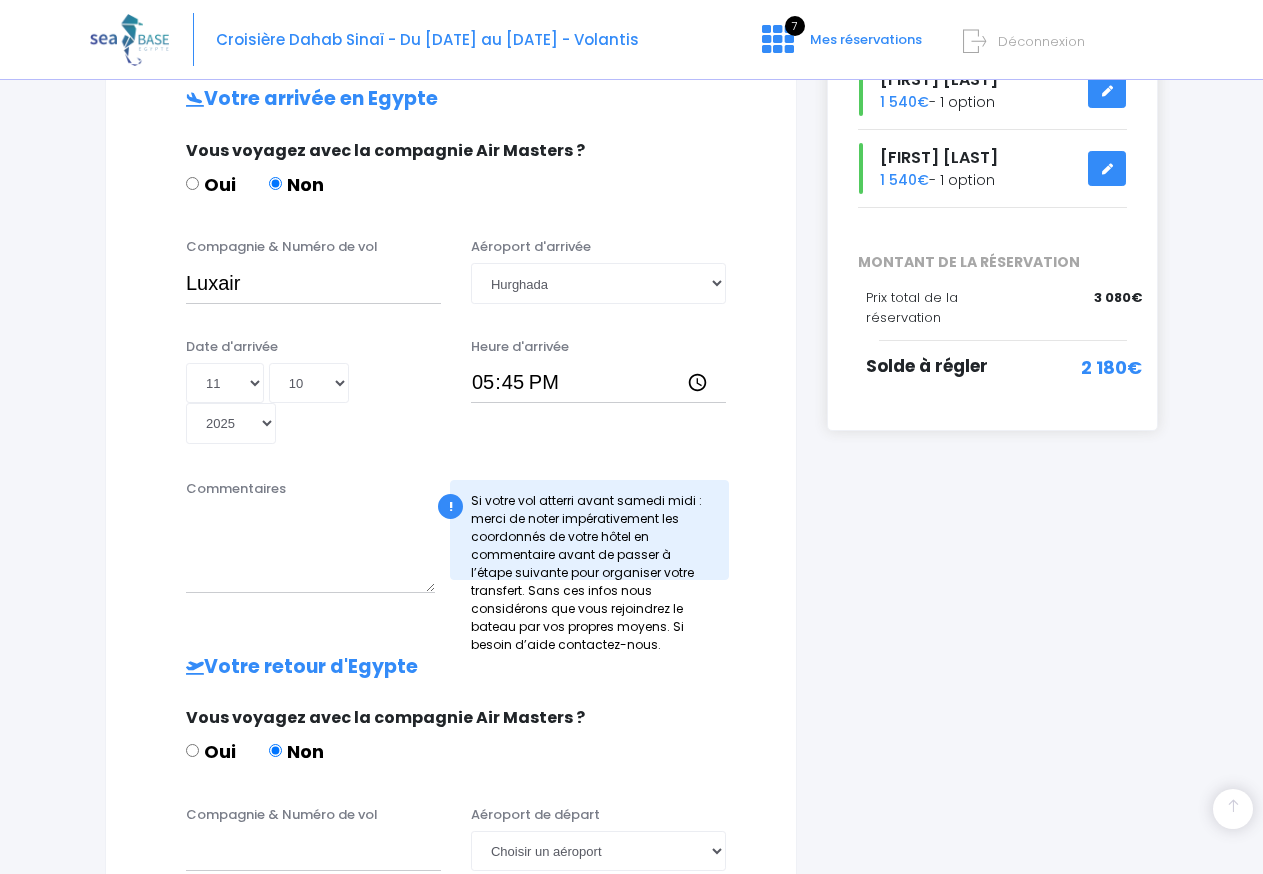 click on "Commentaires
!
Si votre vol atterri avant samedi midi : merci de noter impérativement les coordonnés de votre hôtel en commentaire  avant de passer à l’étape suivante pour organiser votre transfert. Sans ces infos nous considérons que vous rejoindrez le bateau par vos propres moyens. Si besoin d’aide contactez-nous." at bounding box center (451, 542) 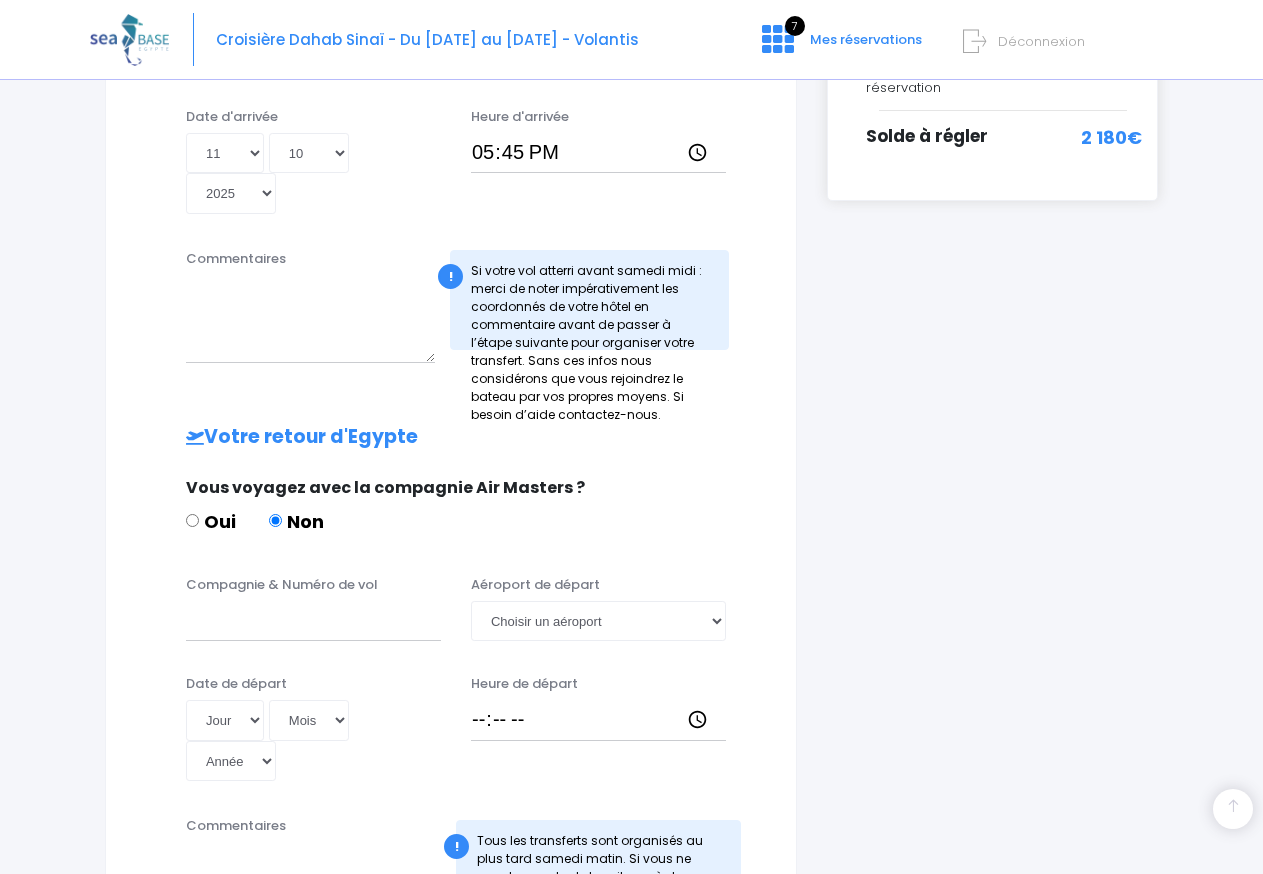 scroll, scrollTop: 714, scrollLeft: 0, axis: vertical 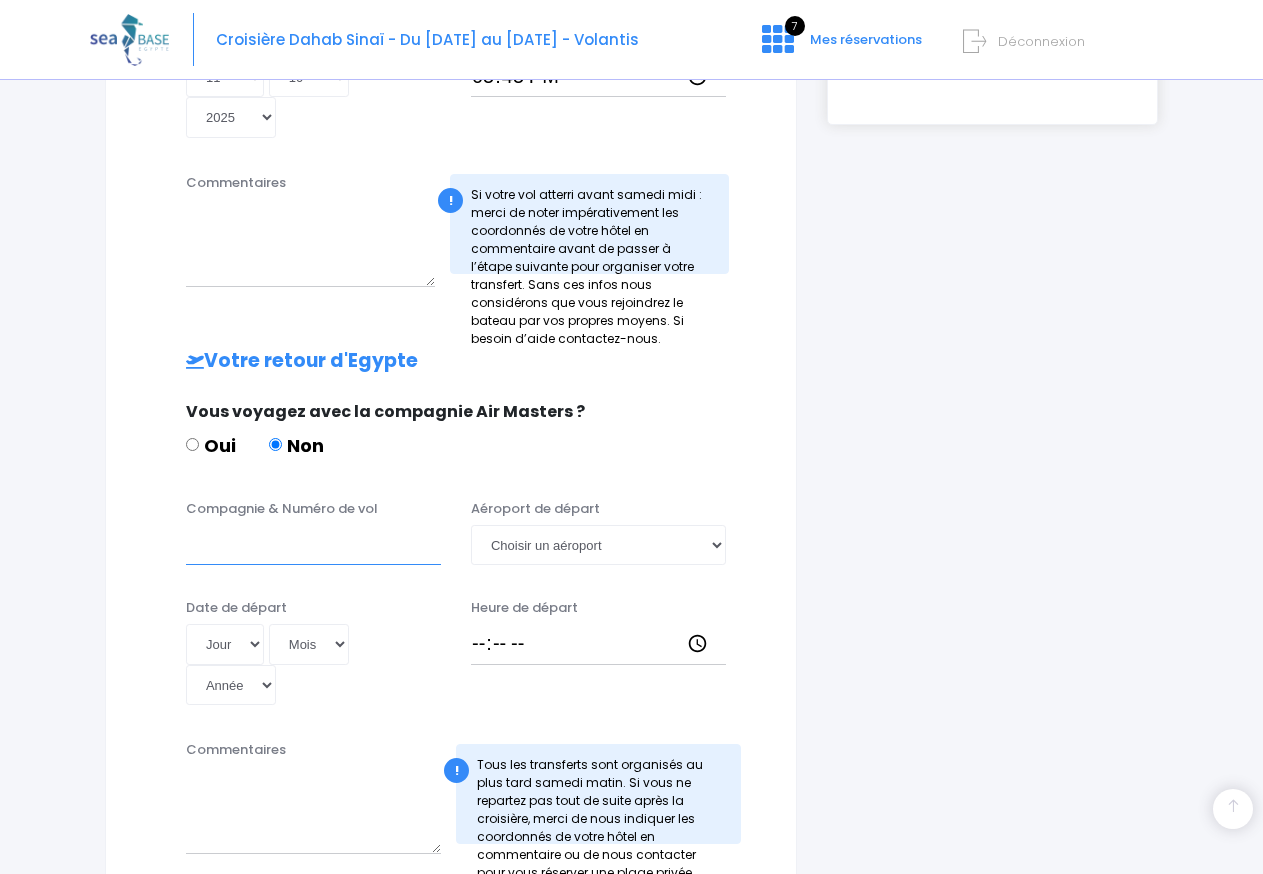 click on "Compagnie & Numéro de vol" at bounding box center [313, 545] 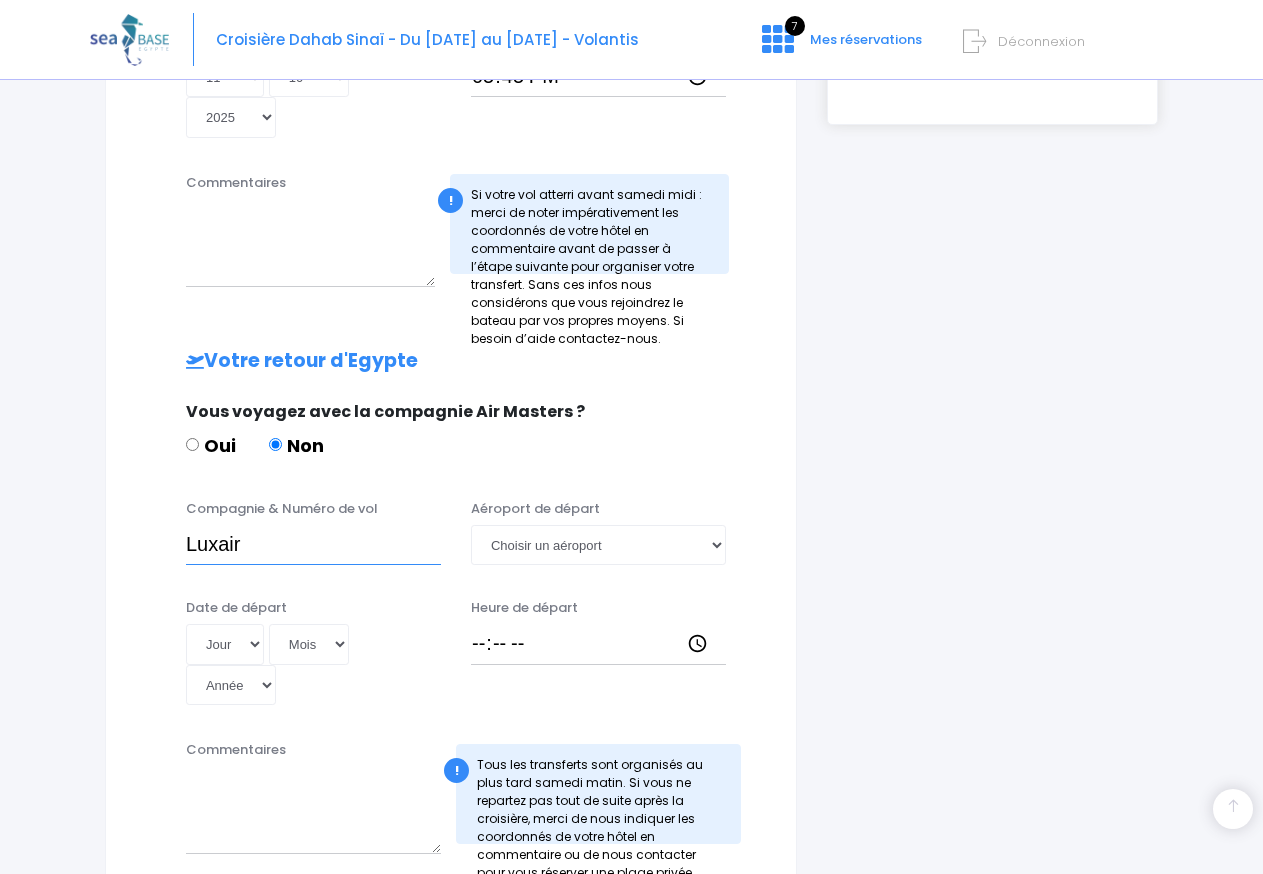type on "Luxair" 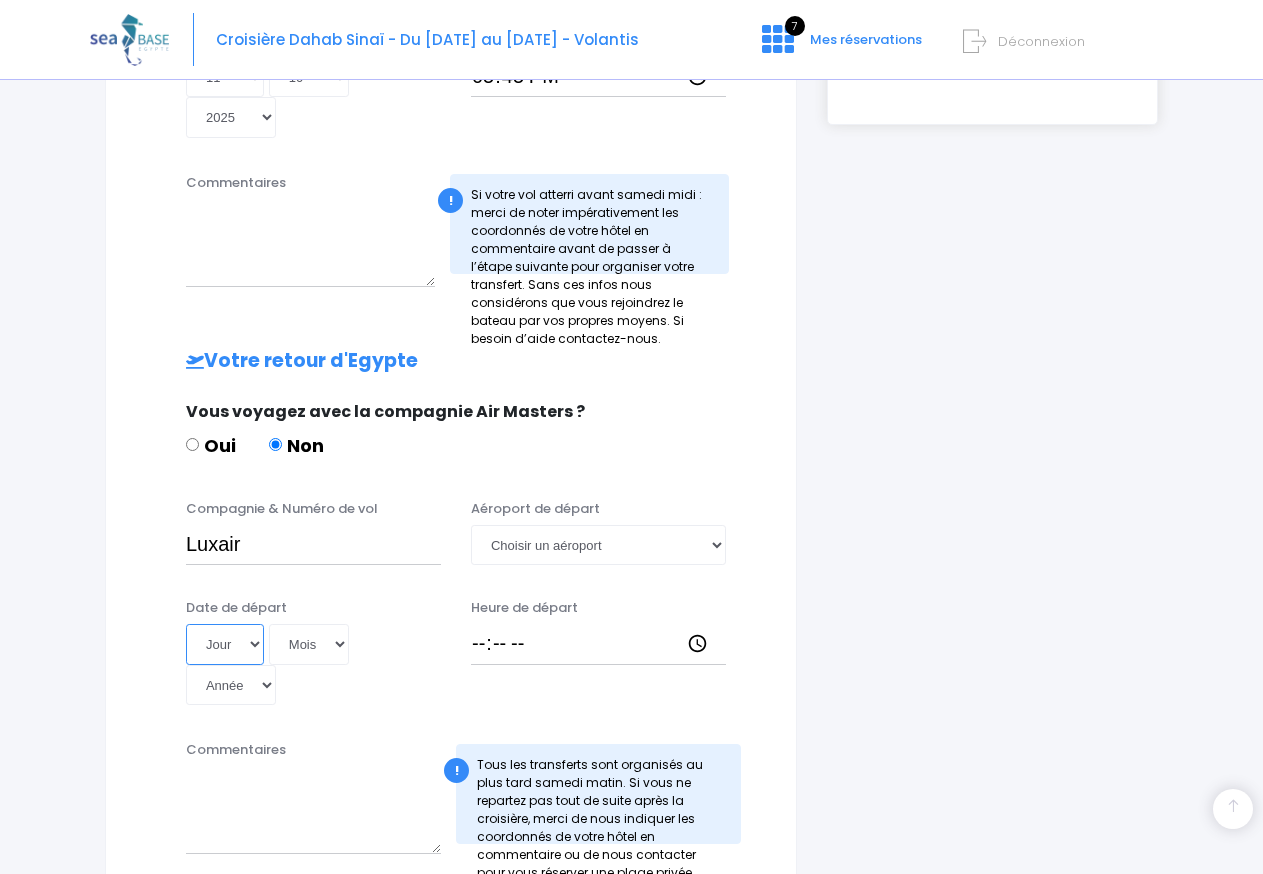 click on "Jour 01 02 03 04 05 06 07 08 09 10 11 12 13 14 15 16 17 18 19 20 21 22 23 24 25 26 27 28 29 30 31" at bounding box center [225, 644] 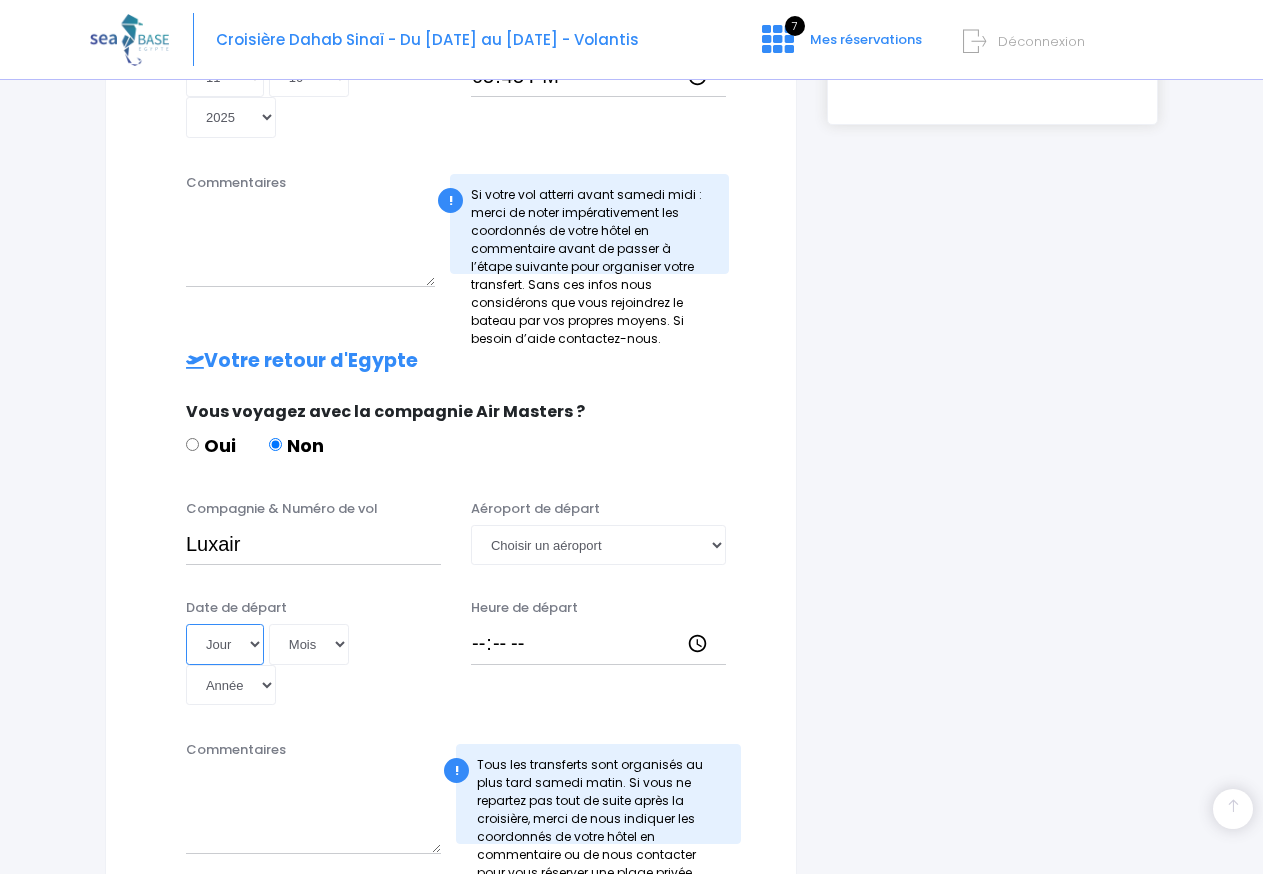 select on "18" 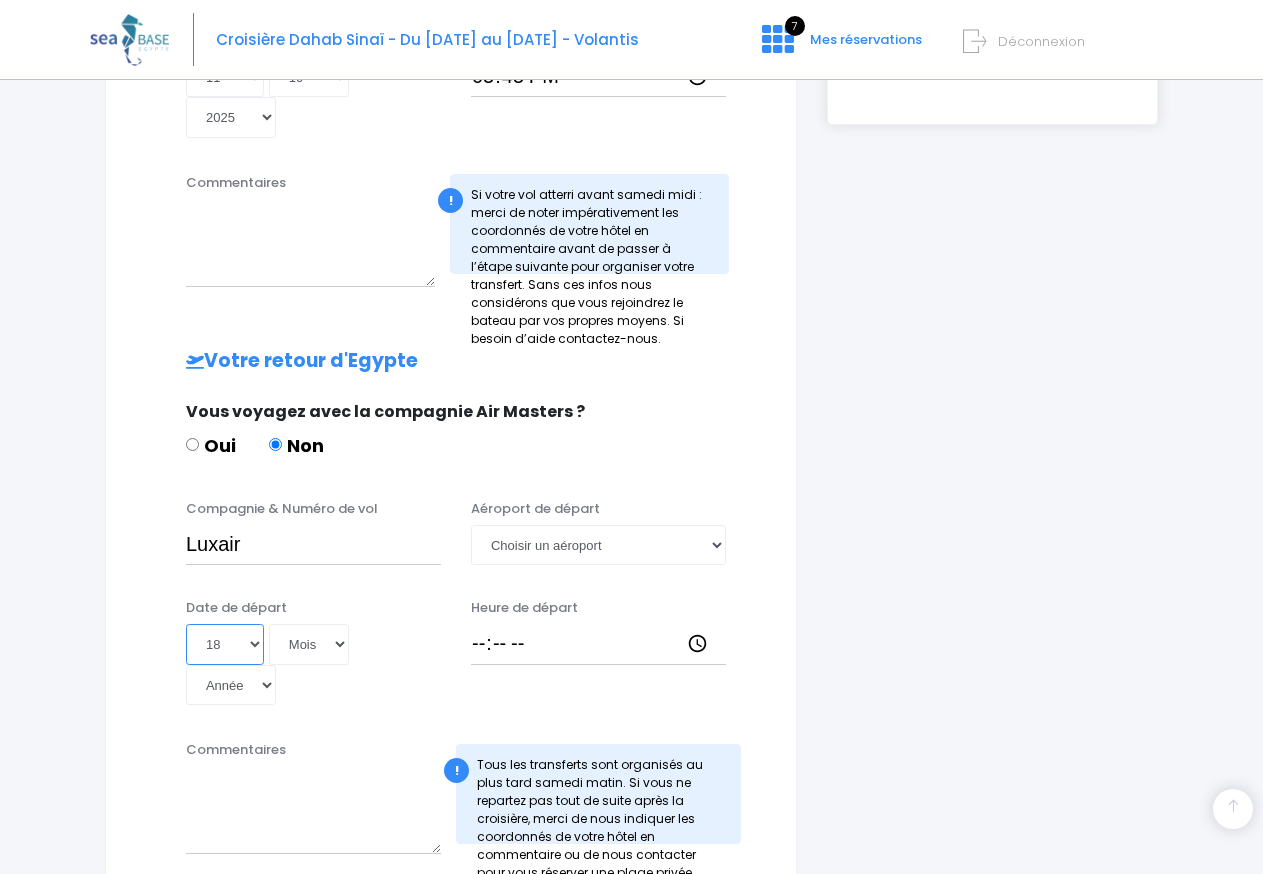 click on "18" at bounding box center (0, 0) 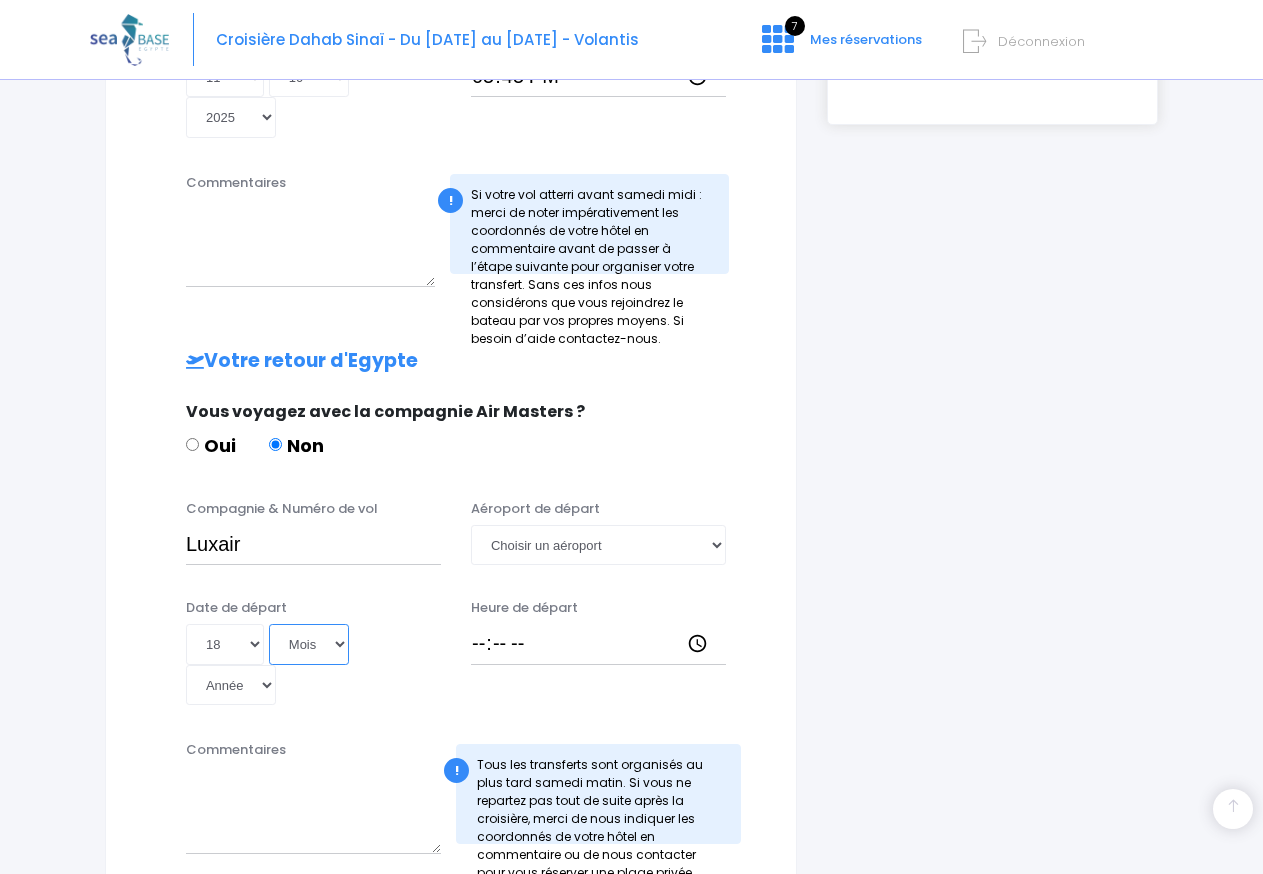 click on "Mois 01 02 03 04 05 06 07 08 09 10 11 12" at bounding box center [309, 644] 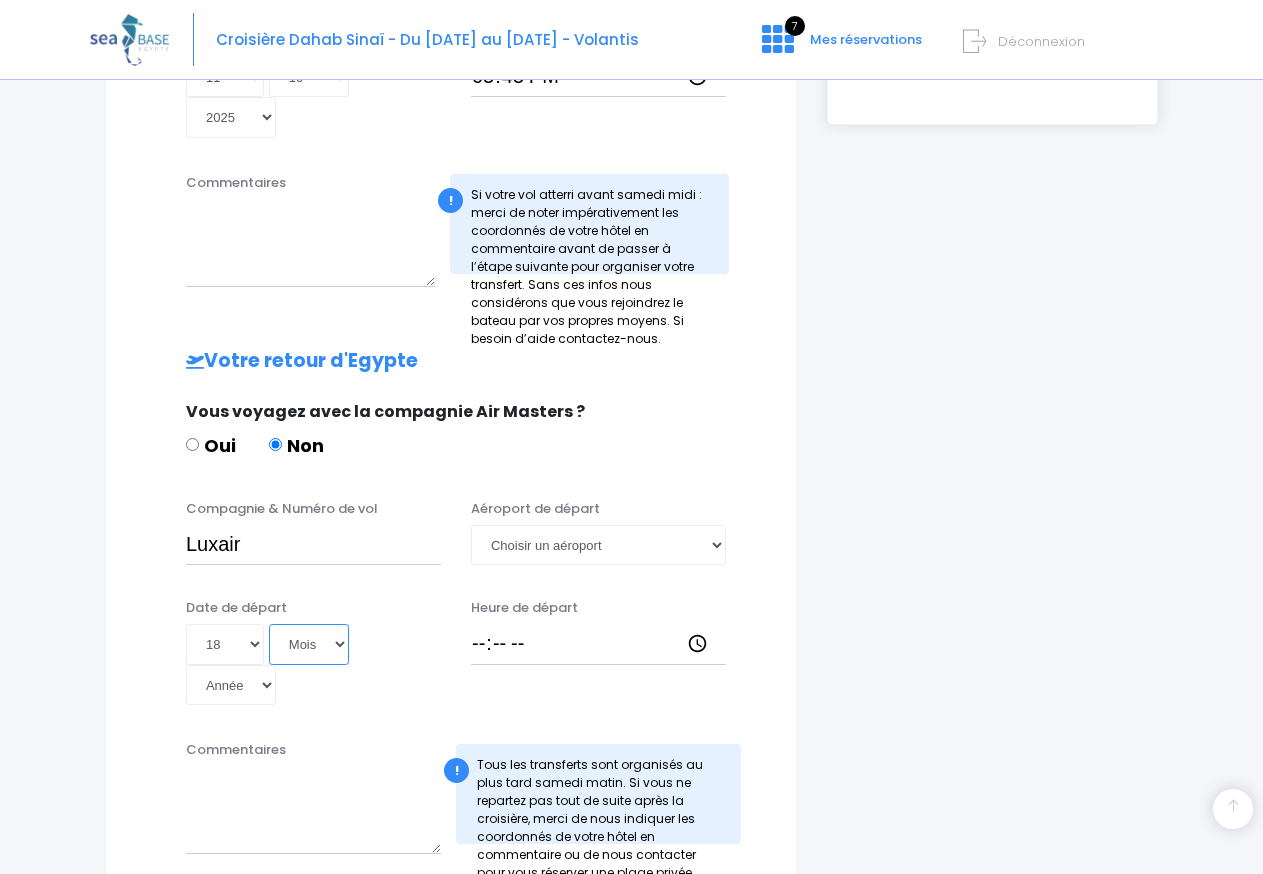 select on "10" 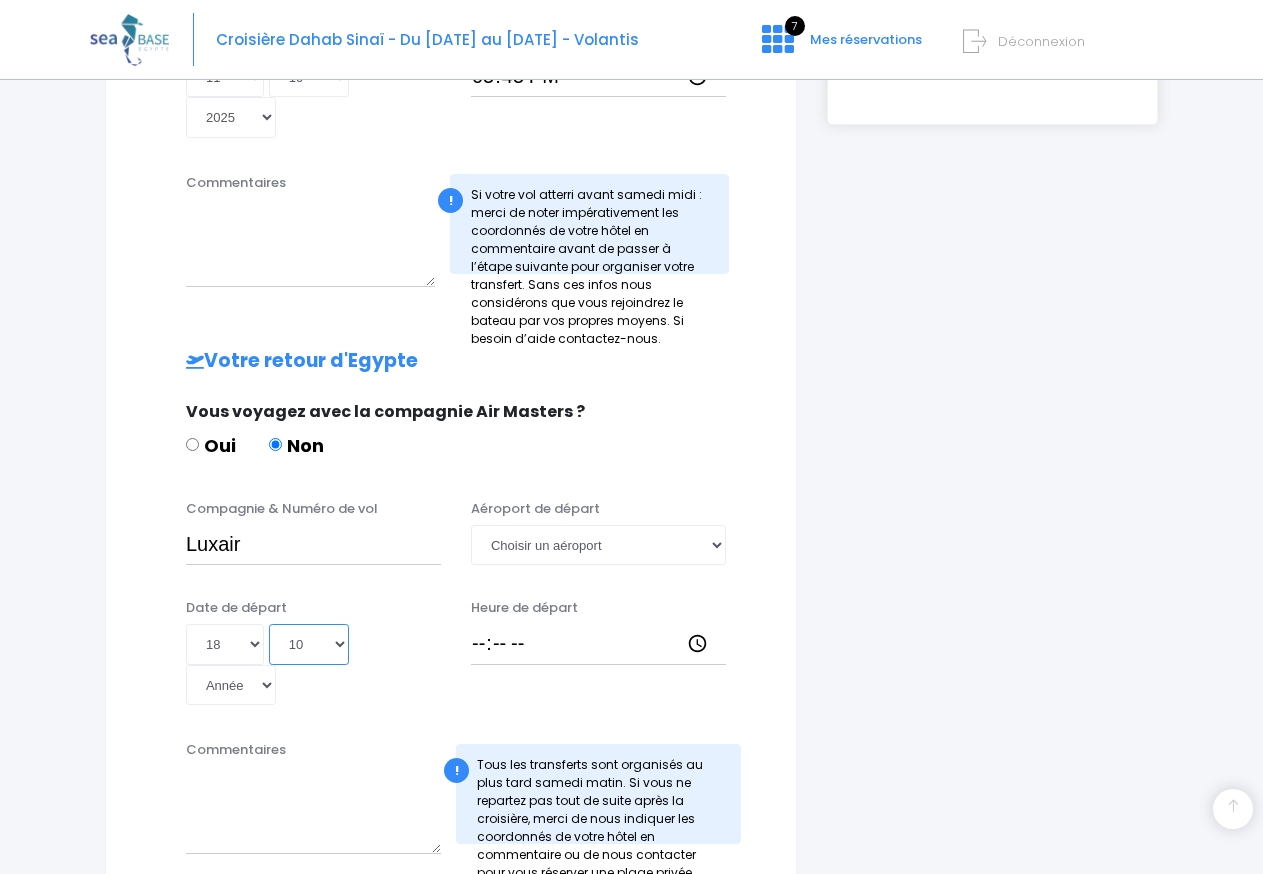 click on "10" at bounding box center [0, 0] 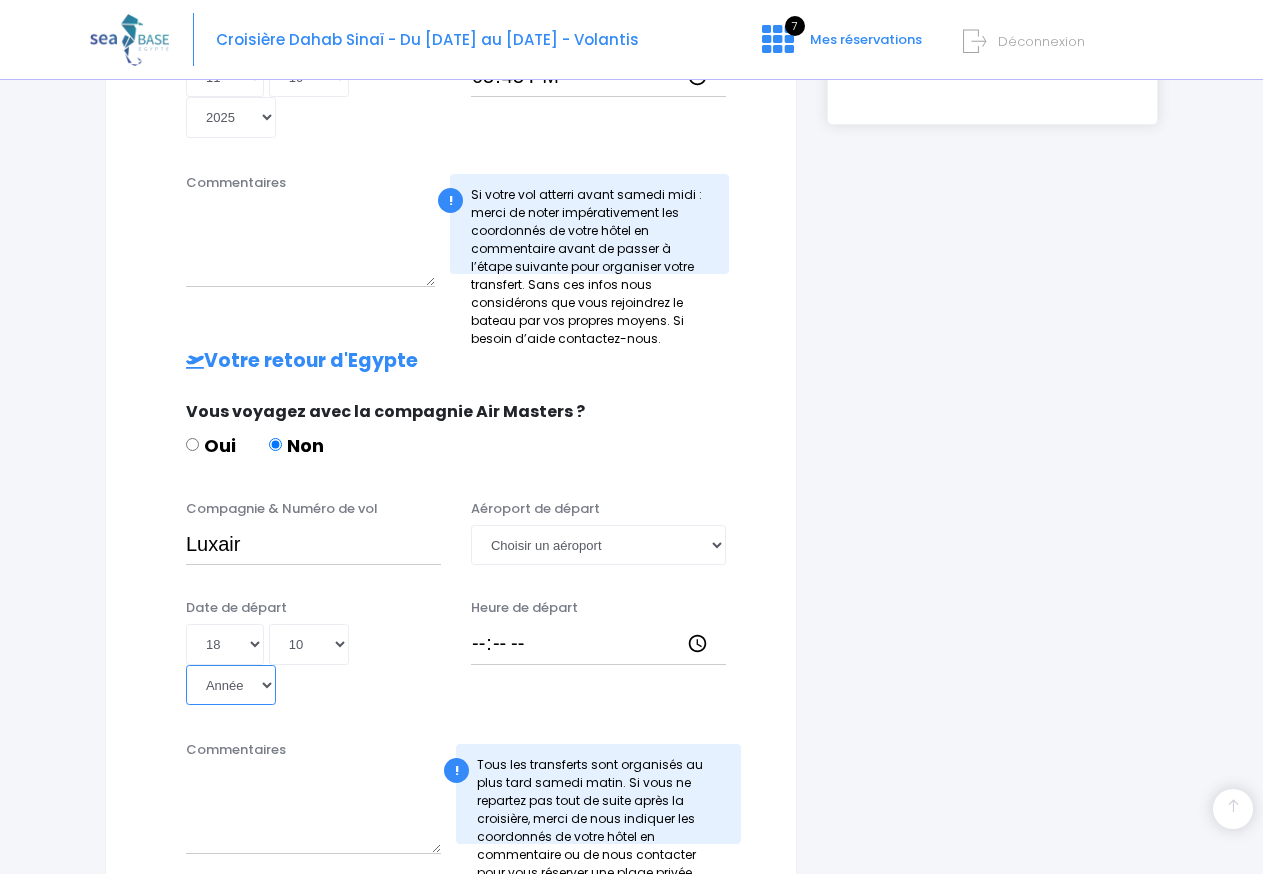 click on "Année 2045 2044 2043 2042 2041 2040 2039 2038 2037 2036 2035 2034 2033 2032 2031 2030 2029 2028 2027 2026 2025 2024 2023 2022 2021 2020 2019 2018 2017 2016 2015 2014 2013 2012 2011 2010 2009 2008 2007 2006 2005 2004 2003 2002 2001 2000 1999 1998 1997 1996 1995 1994 1993 1992 1991 1990 1989 1988 1987 1986 1985 1984 1983 1982 1981 1980 1979 1978 1977 1976 1975 1974 1973 1972 1971 1970 1969 1968 1967 1966 1965 1964 1963 1962 1961 1960 1959 1958 1957 1956 1955 1954 1953 1952 1951 1950 1949 1948 1947 1946 1945 1944 1943 1942 1941 1940 1939 1938 1937 1936 1935 1934 1933 1932 1931 1930 1929 1928 1927 1926 1925 1924 1923 1922 1921 1920 1919 1918 1917 1916 1915 1914 1913 1912 1911 1910 1909 1908 1907 1906 1905 1904 1903 1902 1901 1900" at bounding box center [231, 685] 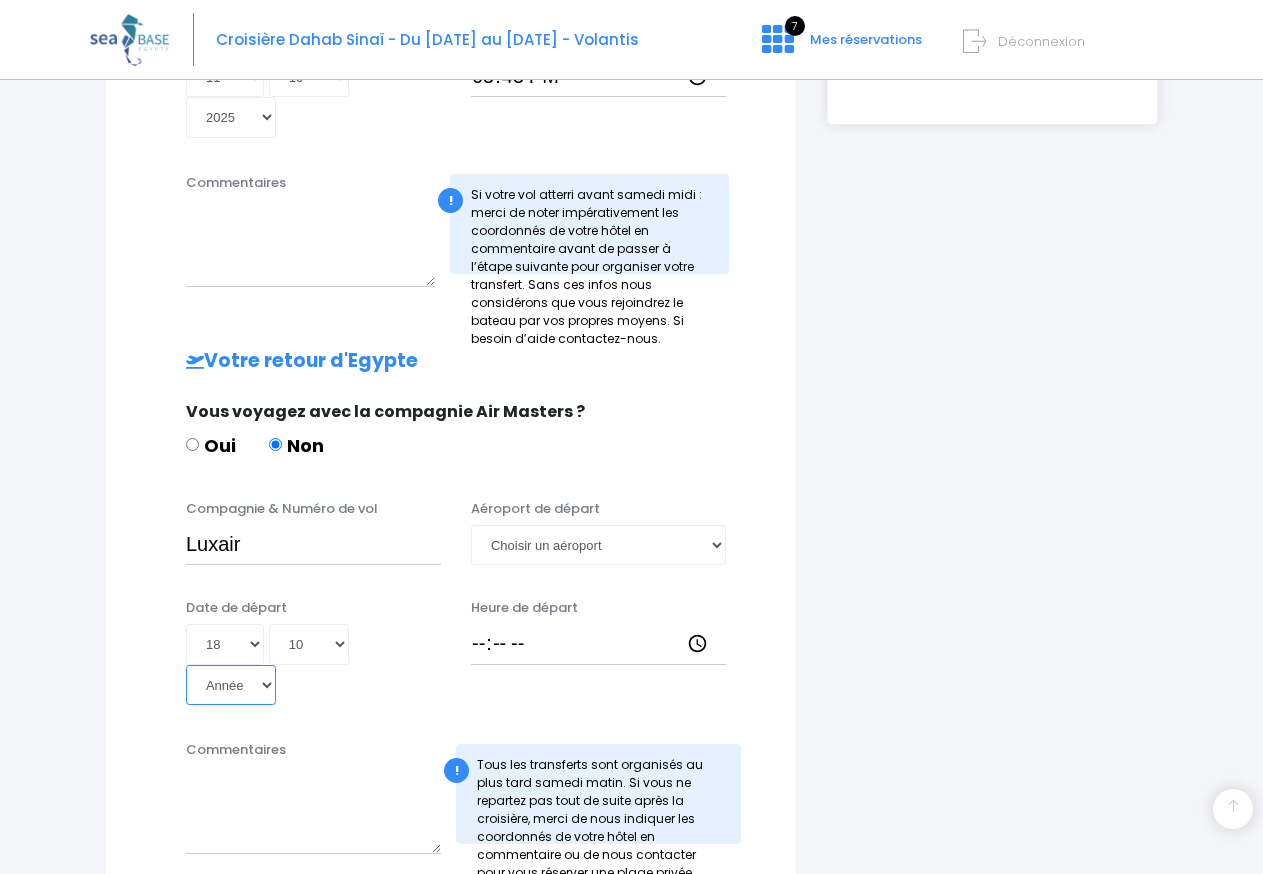 select on "2025" 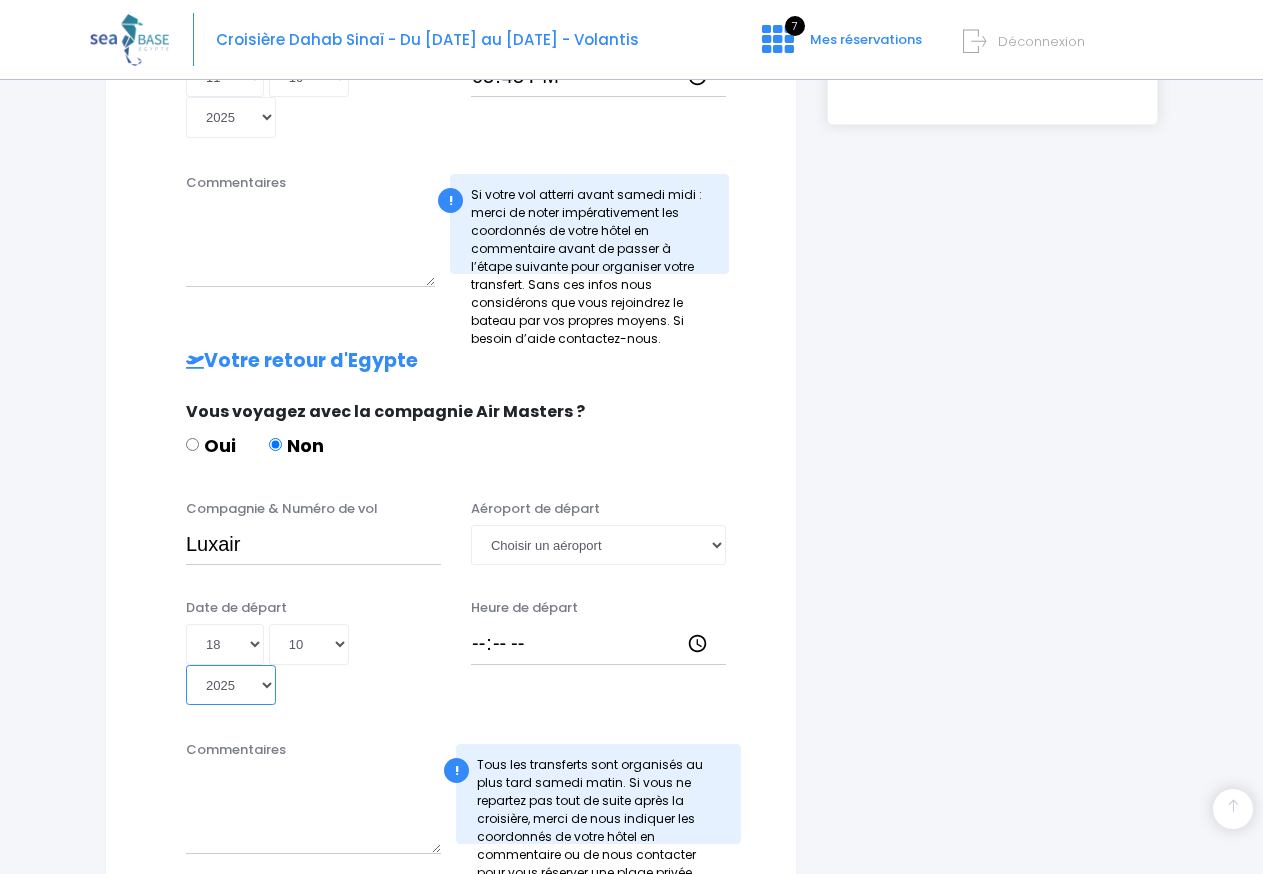 click on "2025" at bounding box center [0, 0] 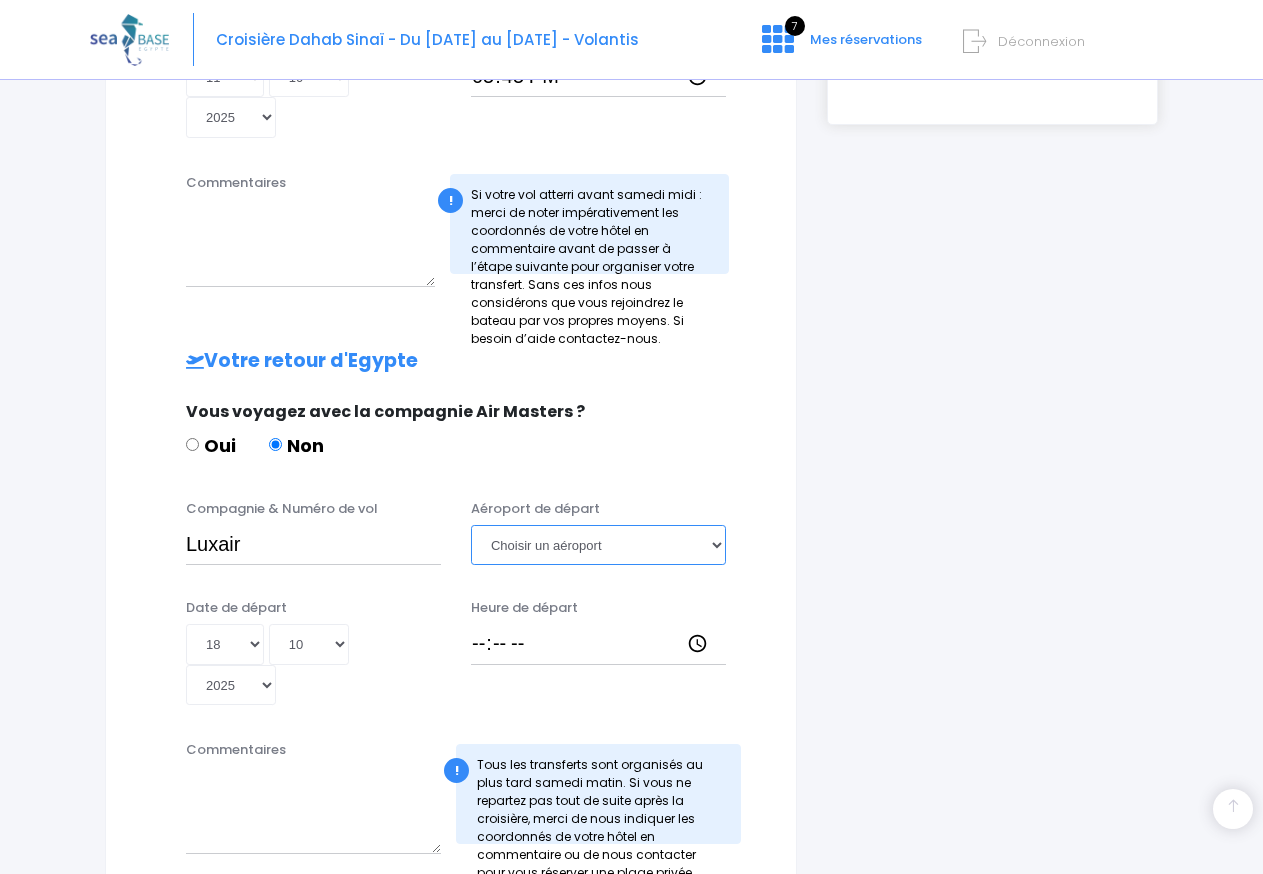 click on "Choisir un aéroport
Hurghada
Marsa Alam" at bounding box center [598, 545] 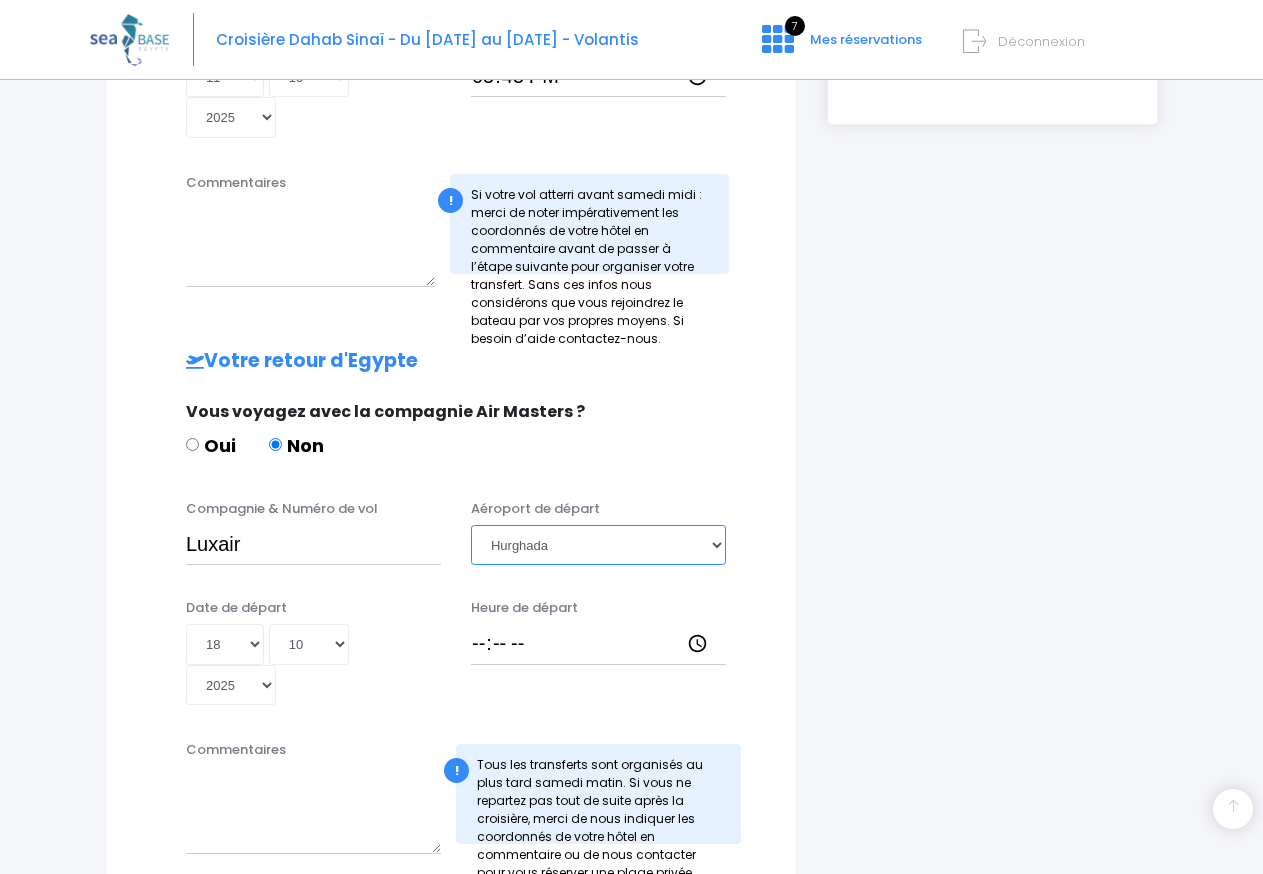 scroll, scrollTop: 0, scrollLeft: 0, axis: both 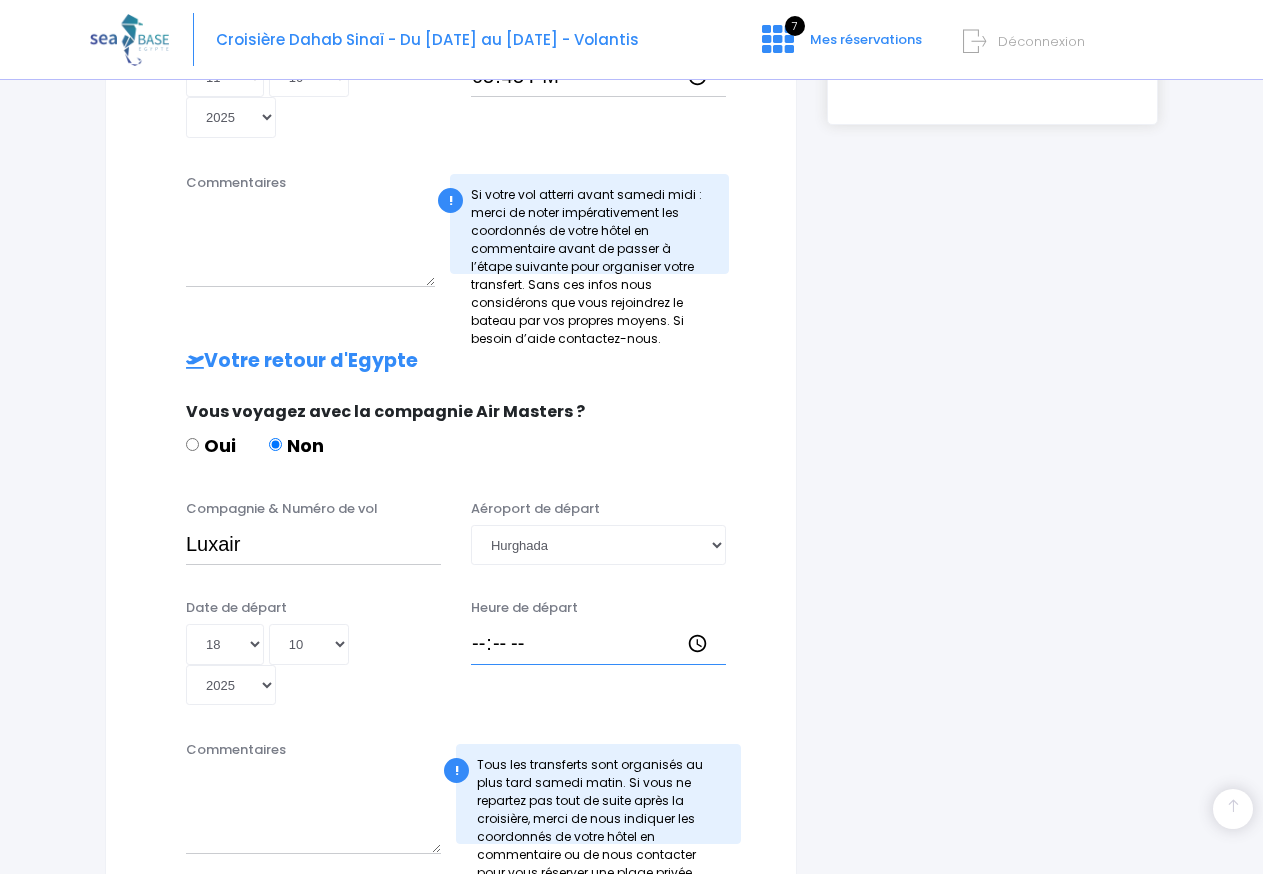 click on "Heure de départ" at bounding box center (598, 644) 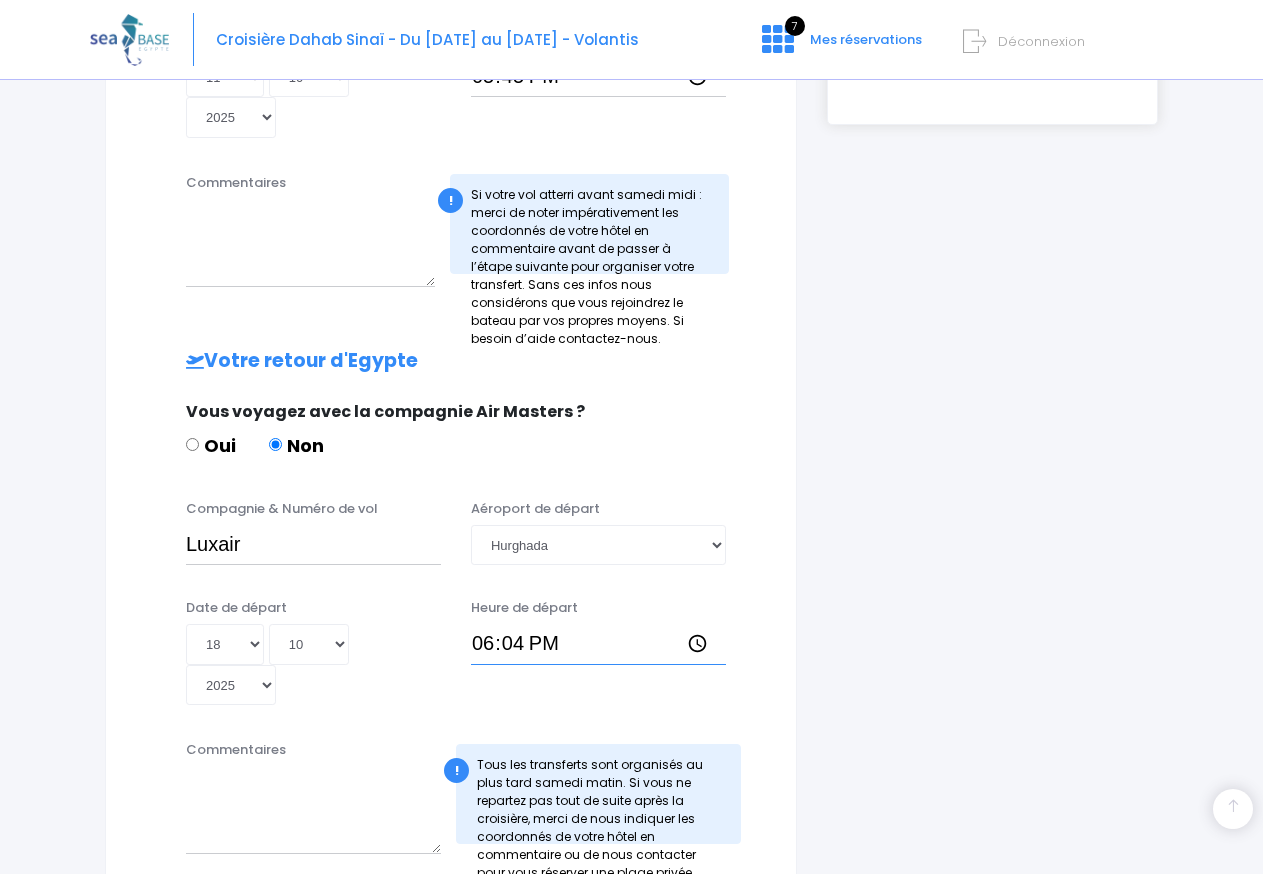 type on "18:45" 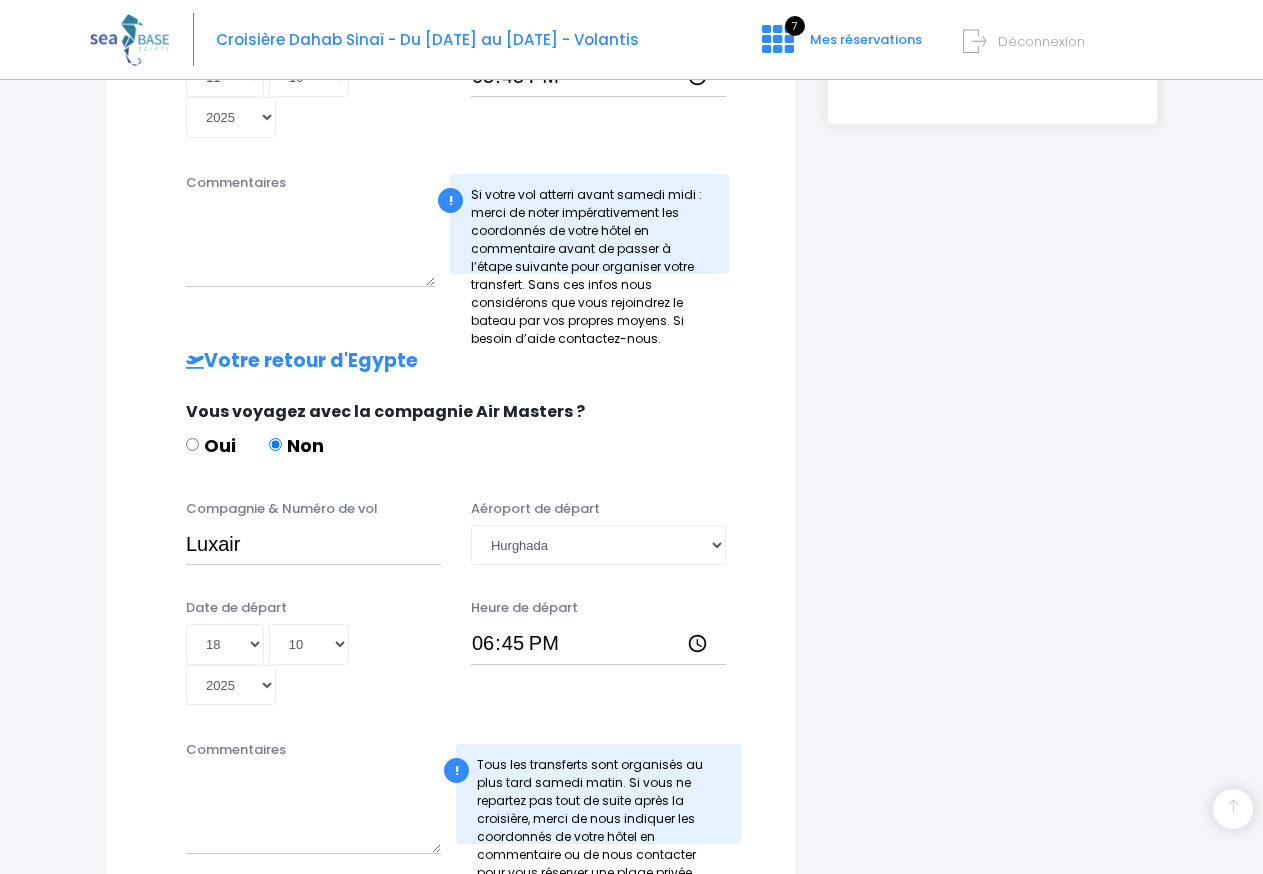 click on "Date de départ
Jour 01 02 03 04 05 06 07 08 09 10 11 12 13 14 15 16 17 18 19 20 21 22 23 24 25 26 27 28 29 30 31 Mois 01 02 03 04 05 06 07 08 09 10 11 12 Année 2045 2044 2043 2042 2041 2040 2039 2038 2037 2036 2035 2034 2033 2032 2031 2030 2029 2028 2027 2026 2025 2024 2023 2022 2021 2020 2019 2018 2017 2016 2015 2014 2013 2012 2011 2010 2009 2008 2007 2006 2005 2004 2003 2002 2001 2000 1999 1998 1997 1996 1995 1994 1993 1992 1991 1990 1989 1988 1987 1986 1985 1984 1983 1982 1981 1980 1979 1978 1977 1976 1975 1974 1973 1972 1971 1970 1969 1968 1967 1966 1965 1964 1963 1962 1961 1960 1959 1958 1957 1956 1955 1954 1953 1952 1951 1950 1949 1948 1947 1946 1945 1944 1943 1942 1941 1940 1939 1938 1937 1936 1935 1934 1933 1932 1931 1930 1929 1928 1927 1926 1925 1924 1923 1922 1921 1920 1919 1918 1917 1916 1915 1914 1913 1912 1911 1910 1909 1908 1907 1906 1905 1904 1903 1902 1901 1900 2025-10-18" at bounding box center (451, 658) 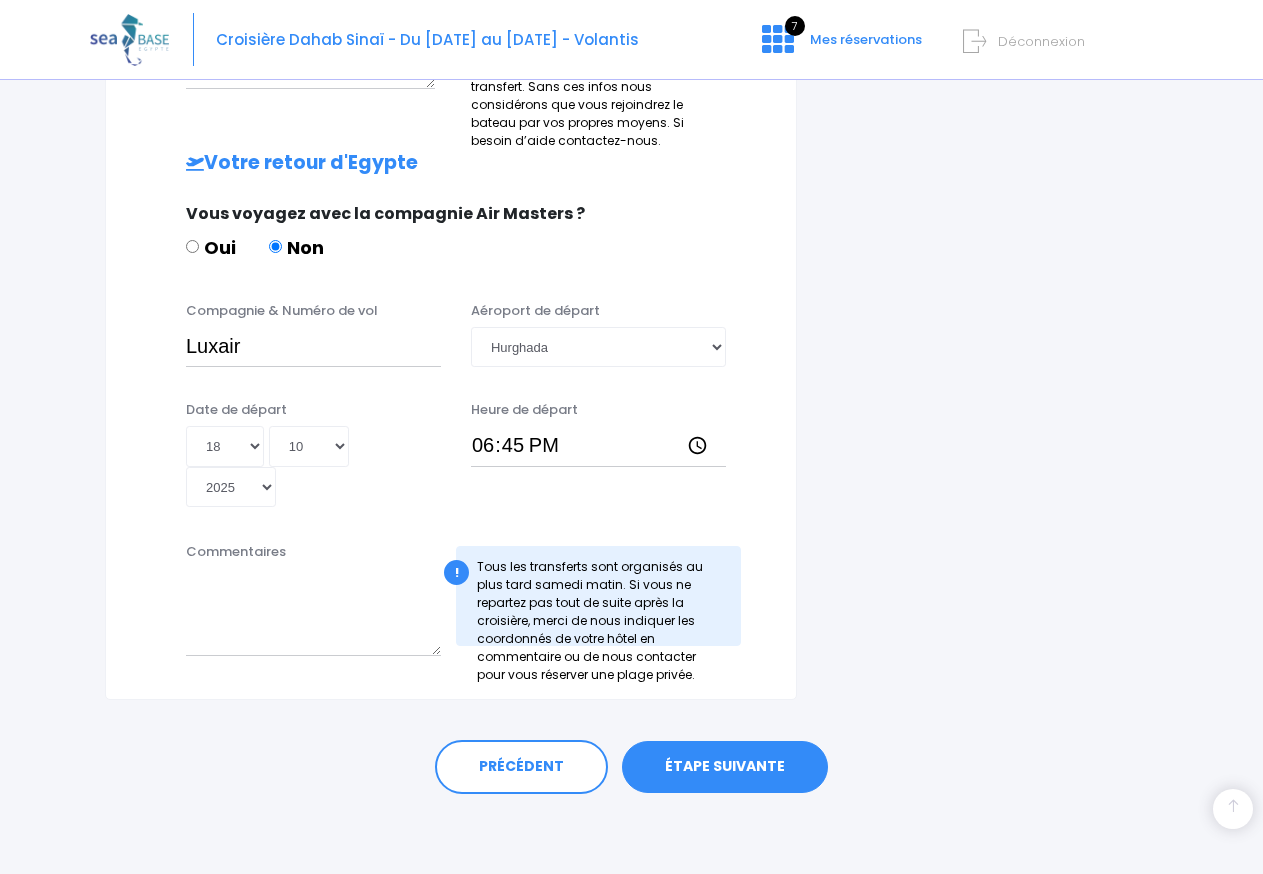 scroll, scrollTop: 946, scrollLeft: 0, axis: vertical 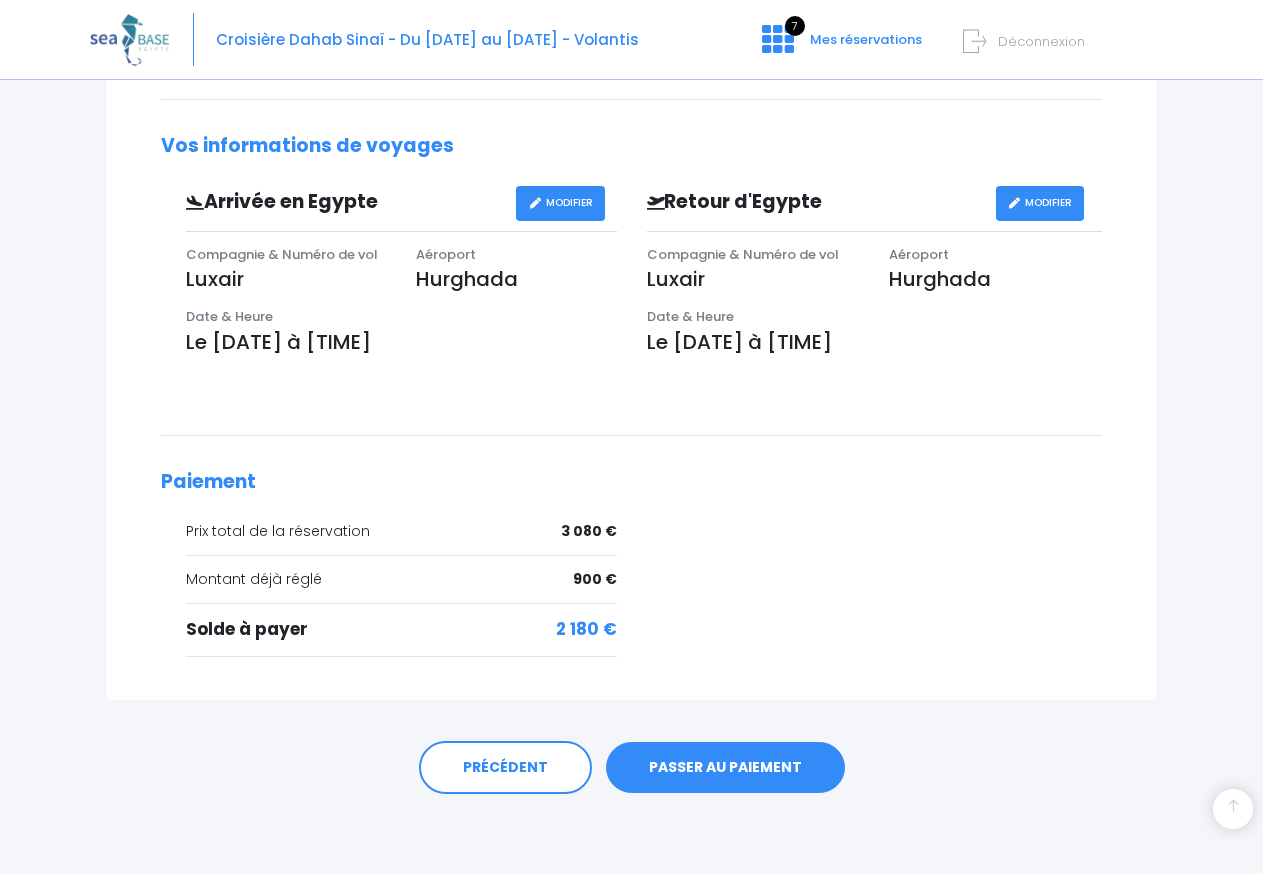 click on "PASSER AU PAIEMENT" at bounding box center [725, 768] 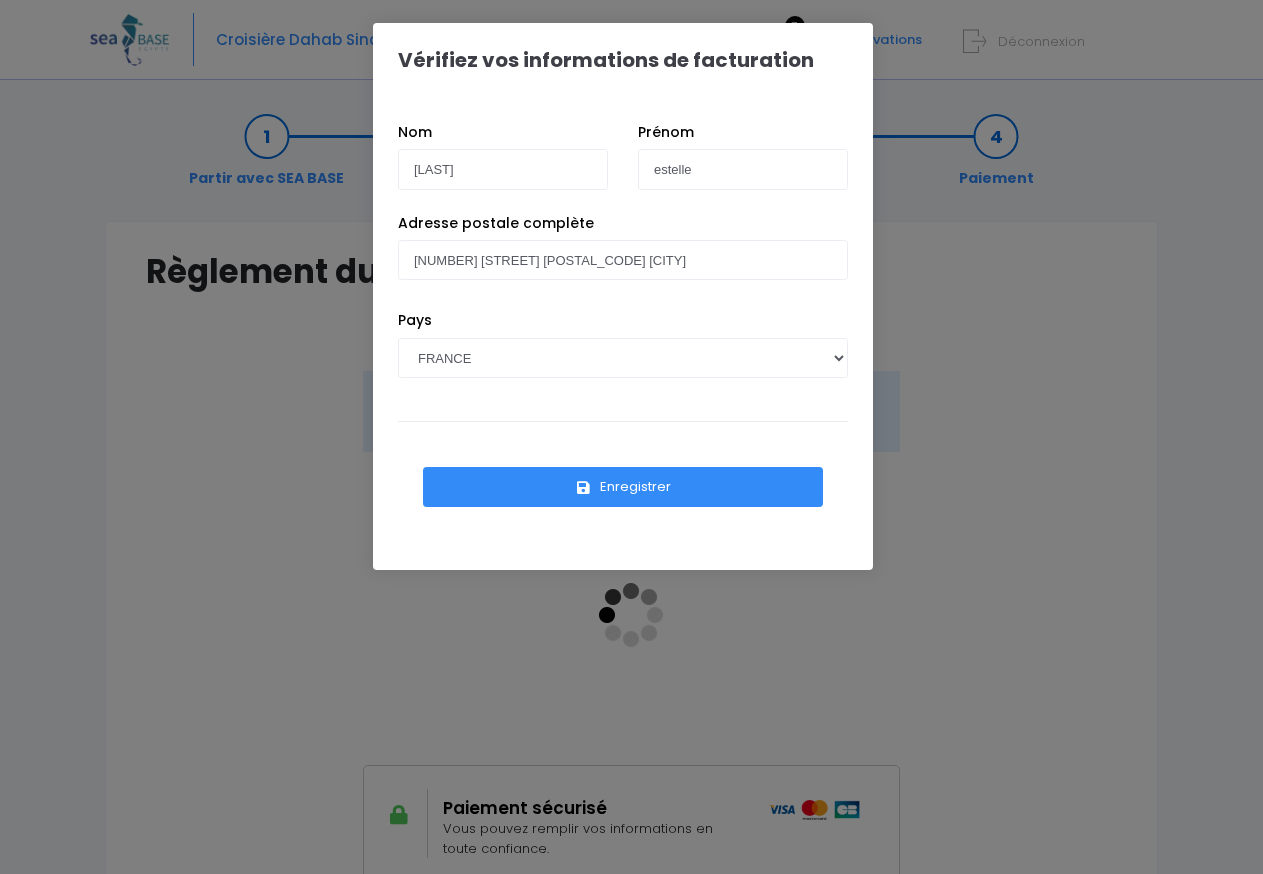 scroll, scrollTop: 0, scrollLeft: 0, axis: both 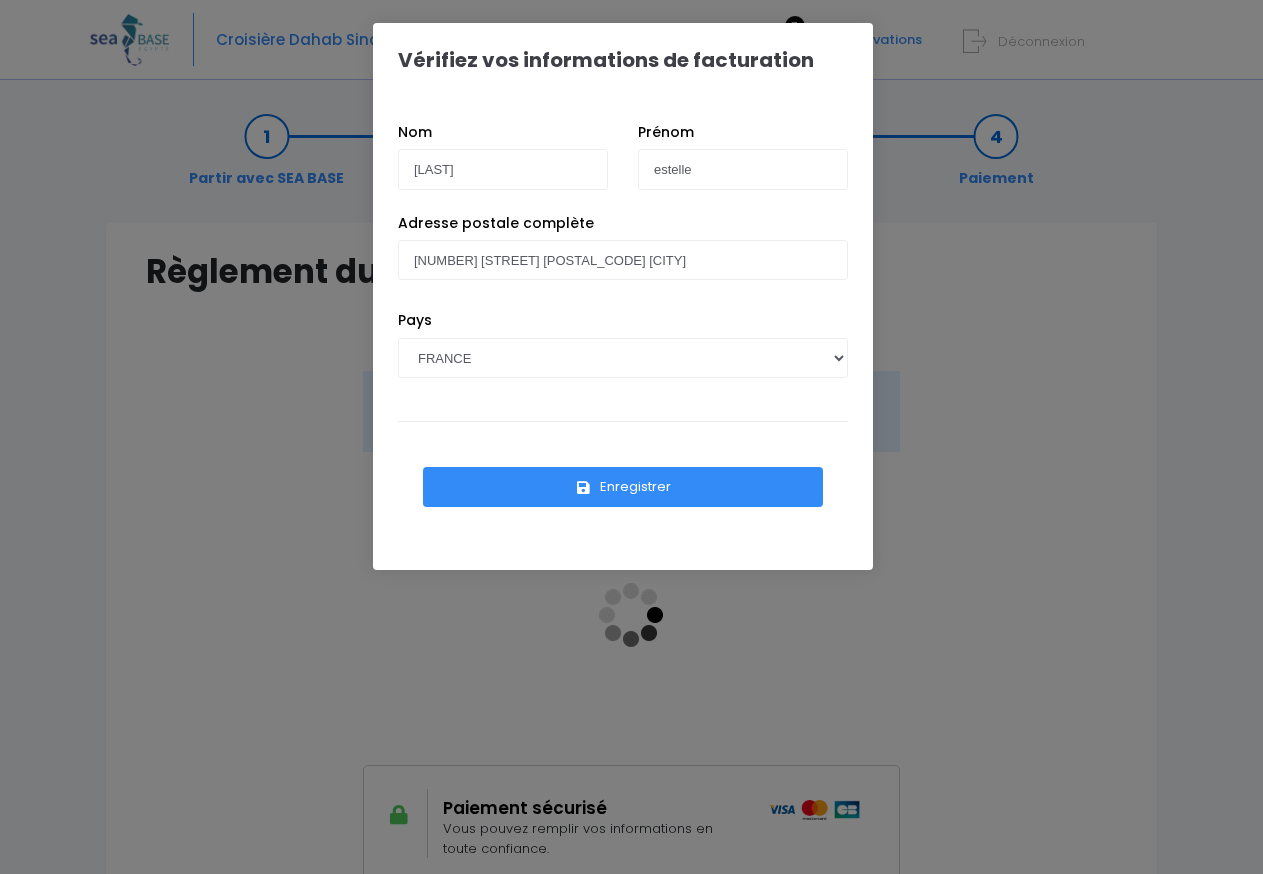 click on "Enregistrer" at bounding box center (623, 487) 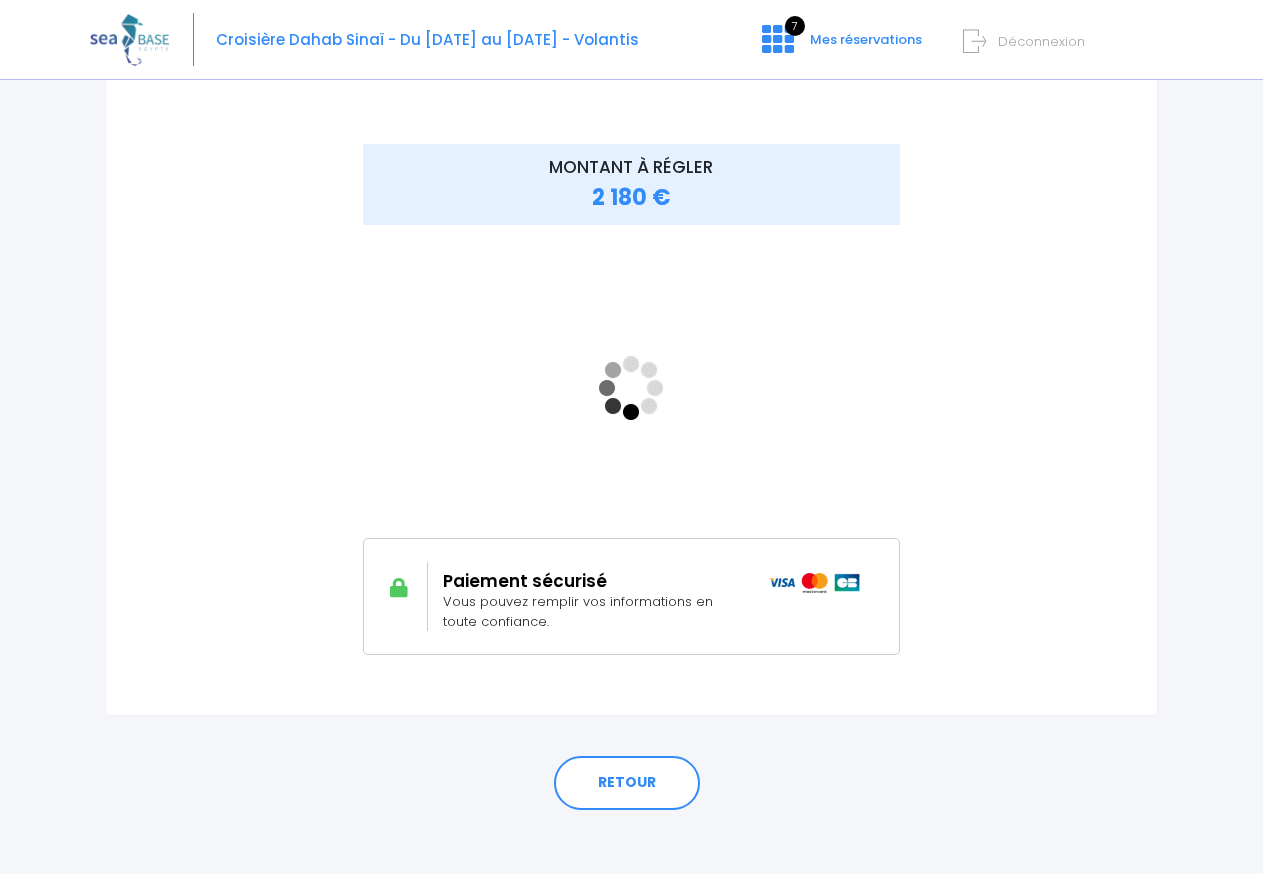 scroll, scrollTop: 243, scrollLeft: 0, axis: vertical 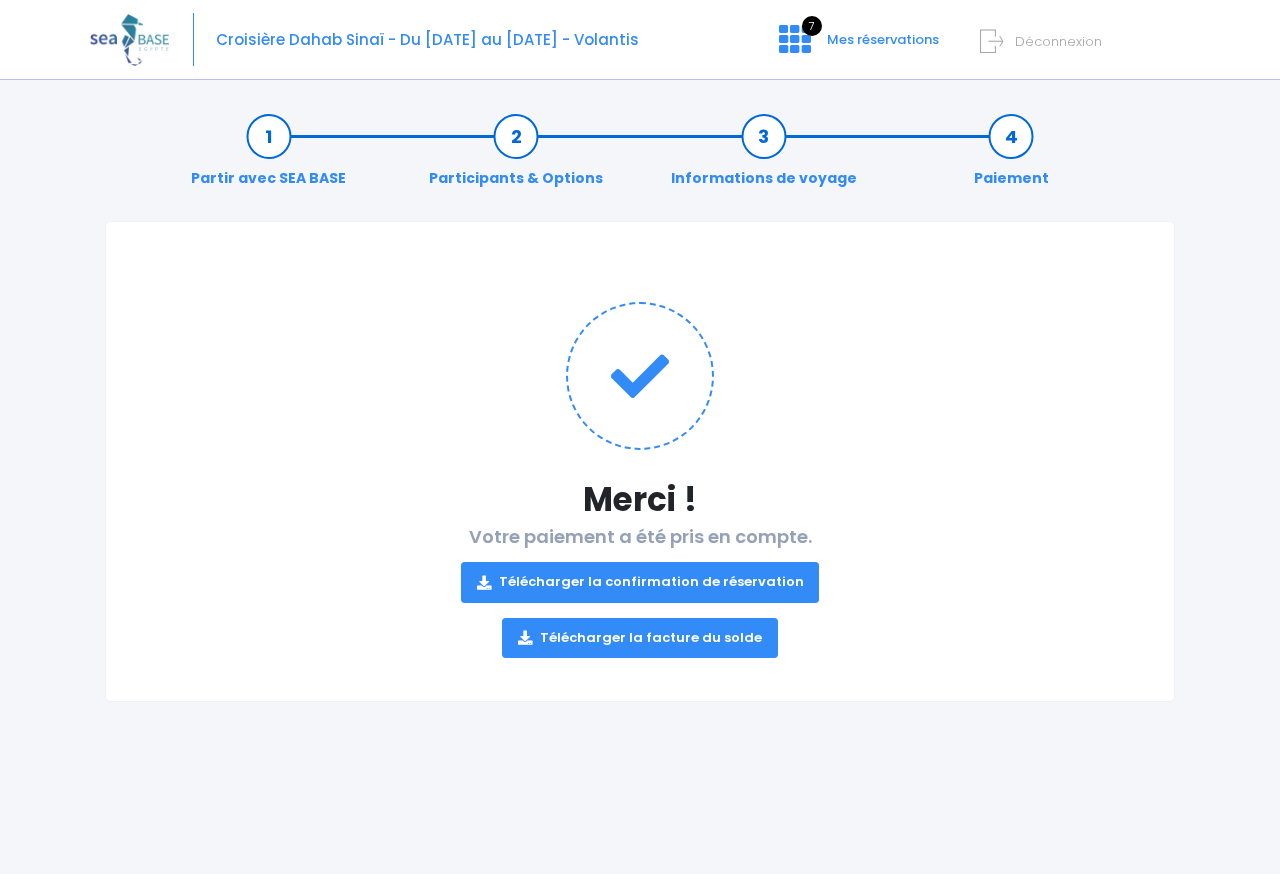 click on "Télécharger la facture du solde" at bounding box center [640, 638] 